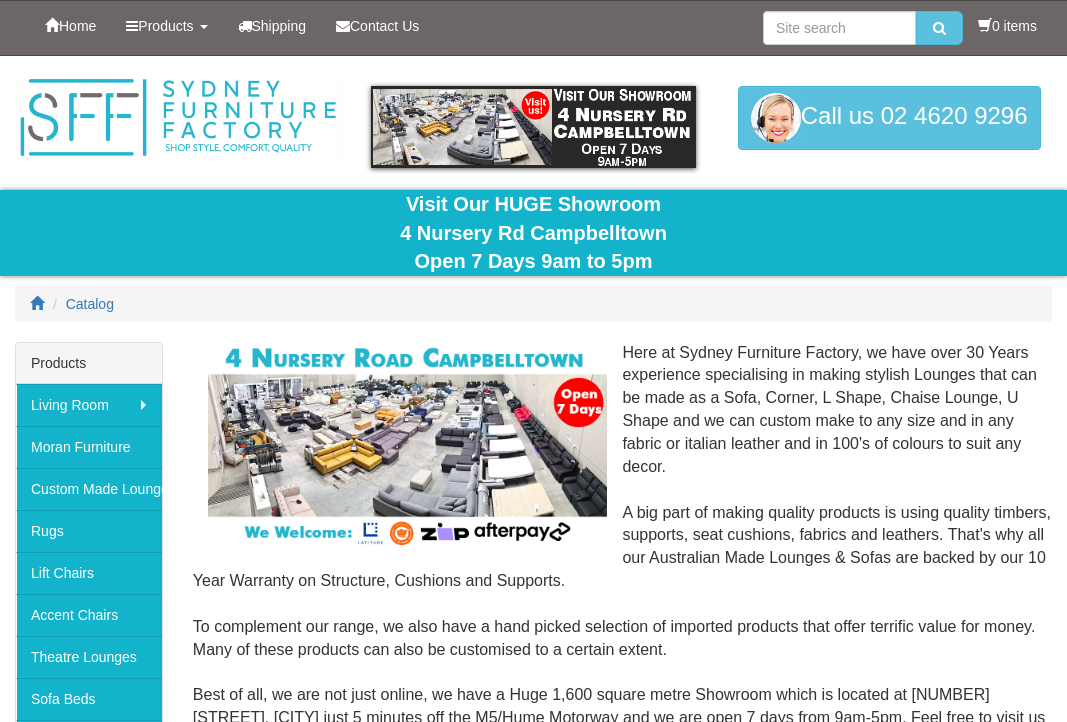 scroll, scrollTop: 0, scrollLeft: 0, axis: both 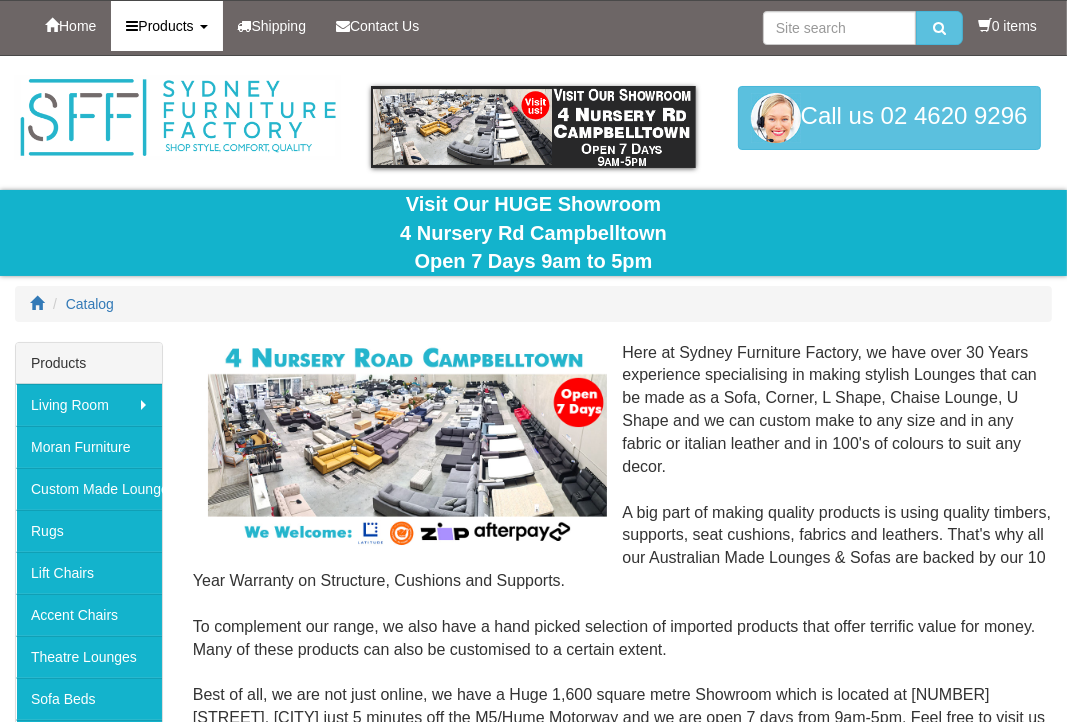 click on "Products" at bounding box center (165, 26) 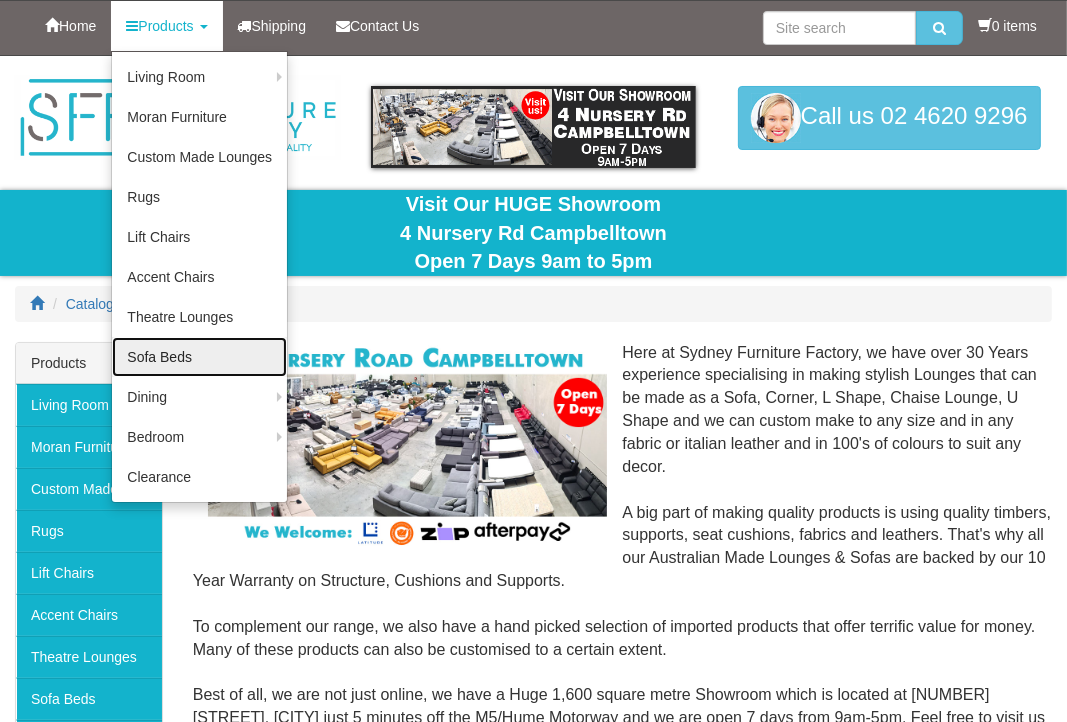 click on "Sofa Beds" at bounding box center (199, 357) 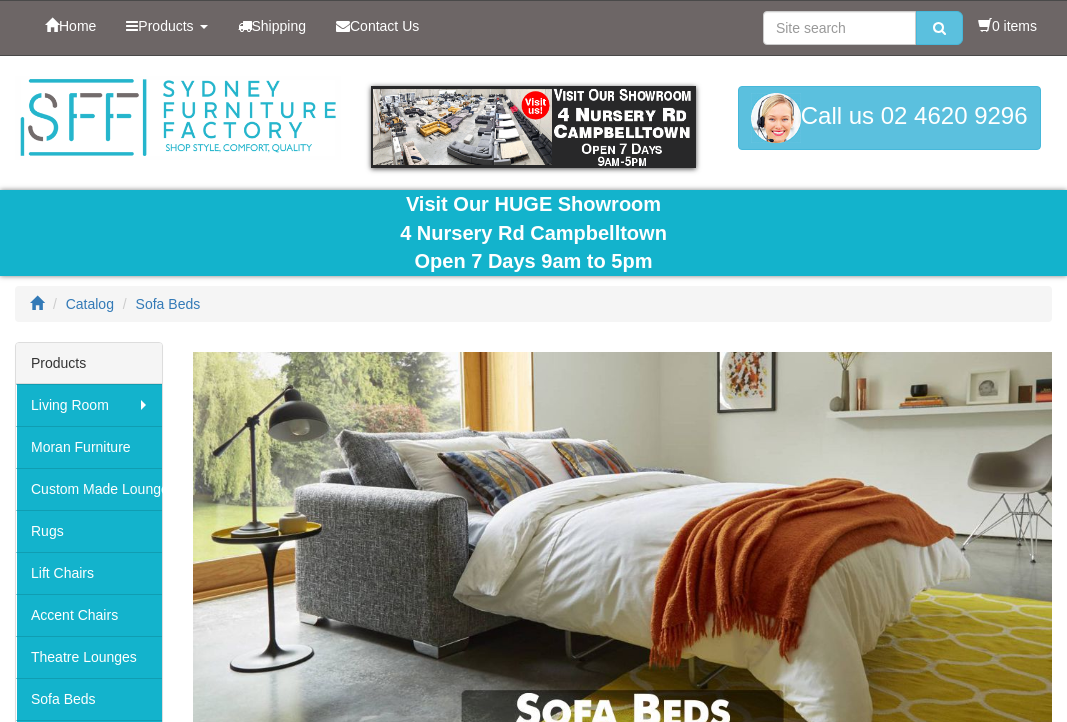 scroll, scrollTop: 0, scrollLeft: 0, axis: both 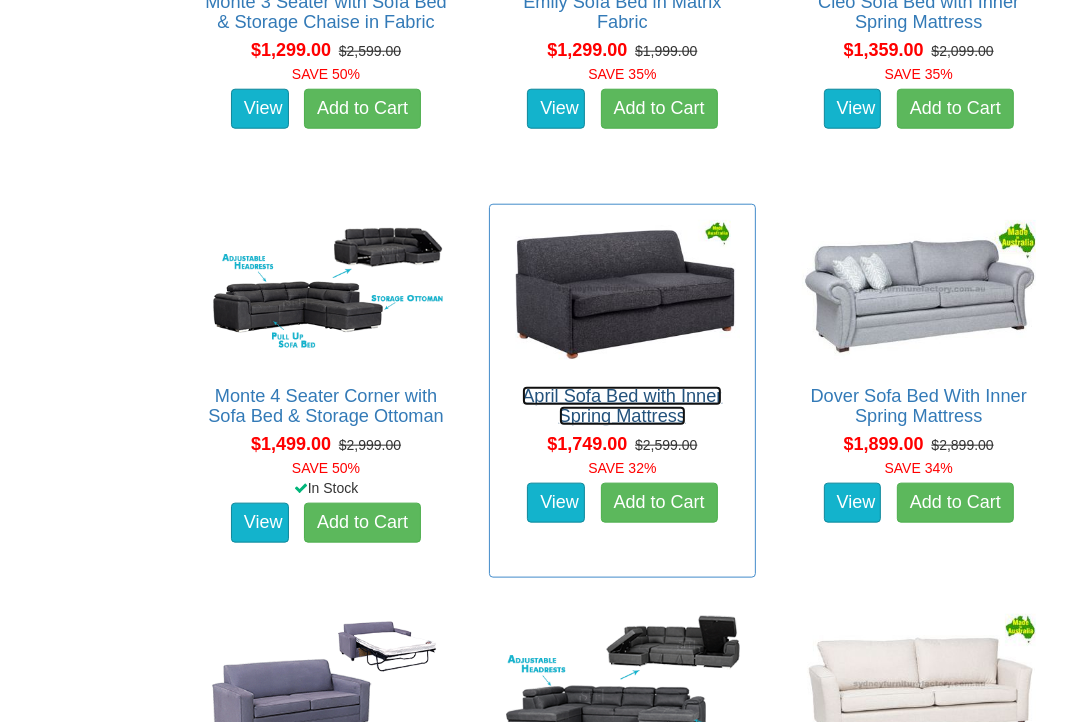 click on "April Sofa Bed with Inner Spring Mattress" at bounding box center [622, 406] 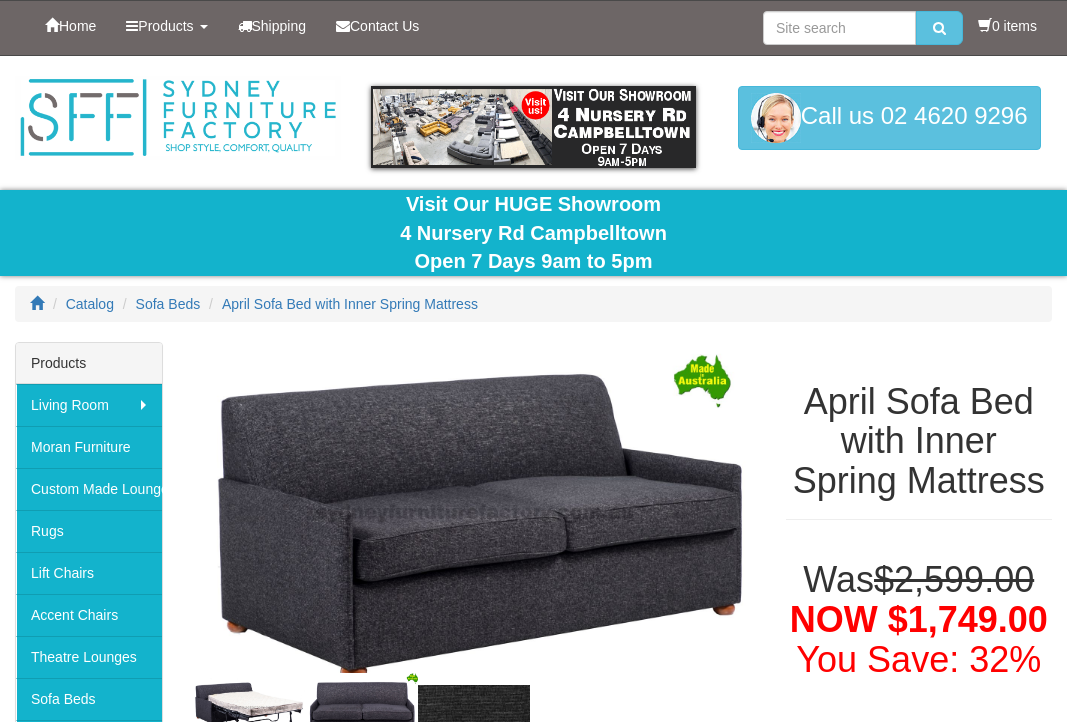 scroll, scrollTop: 0, scrollLeft: 0, axis: both 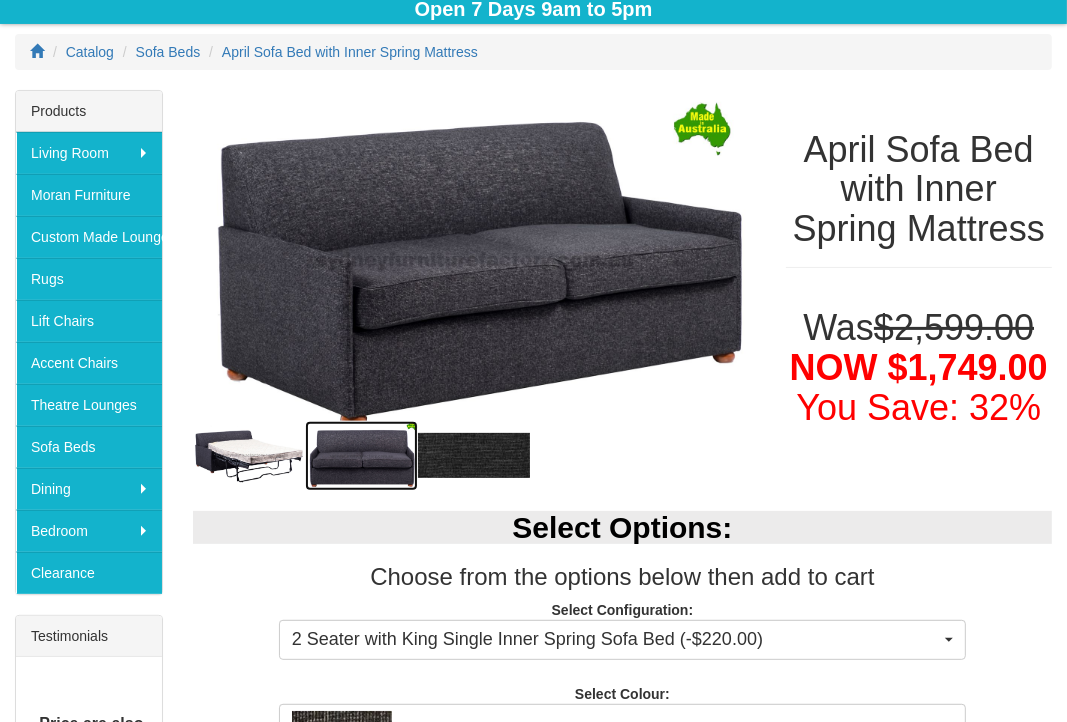 click at bounding box center (361, 456) 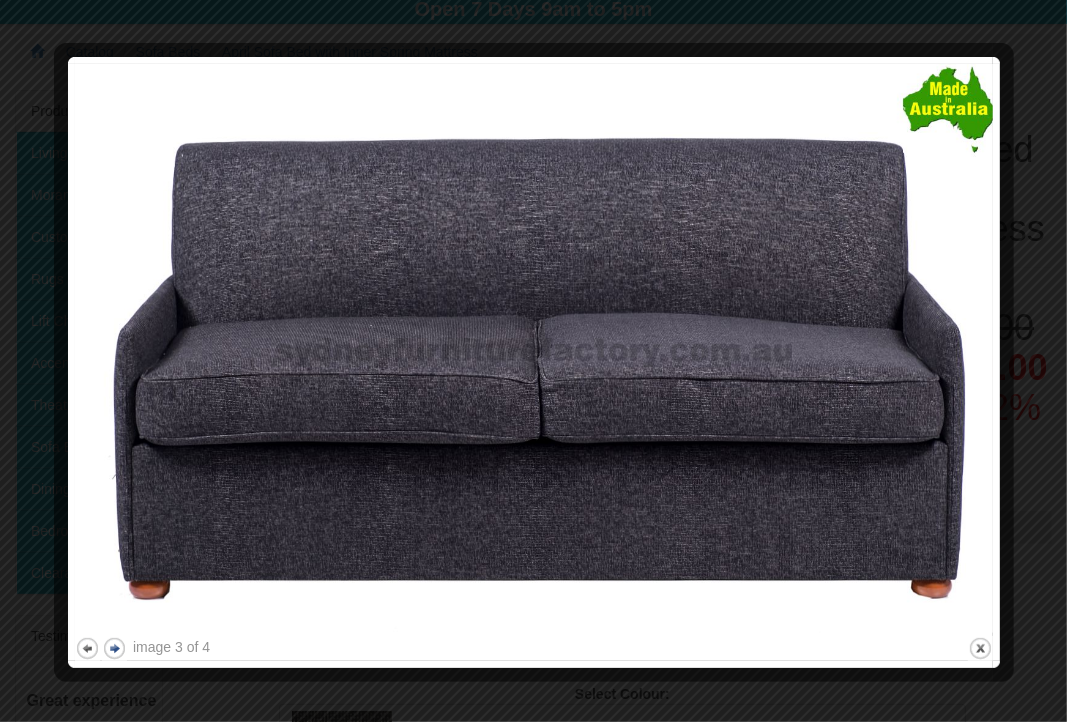 click on "next" at bounding box center [114, 648] 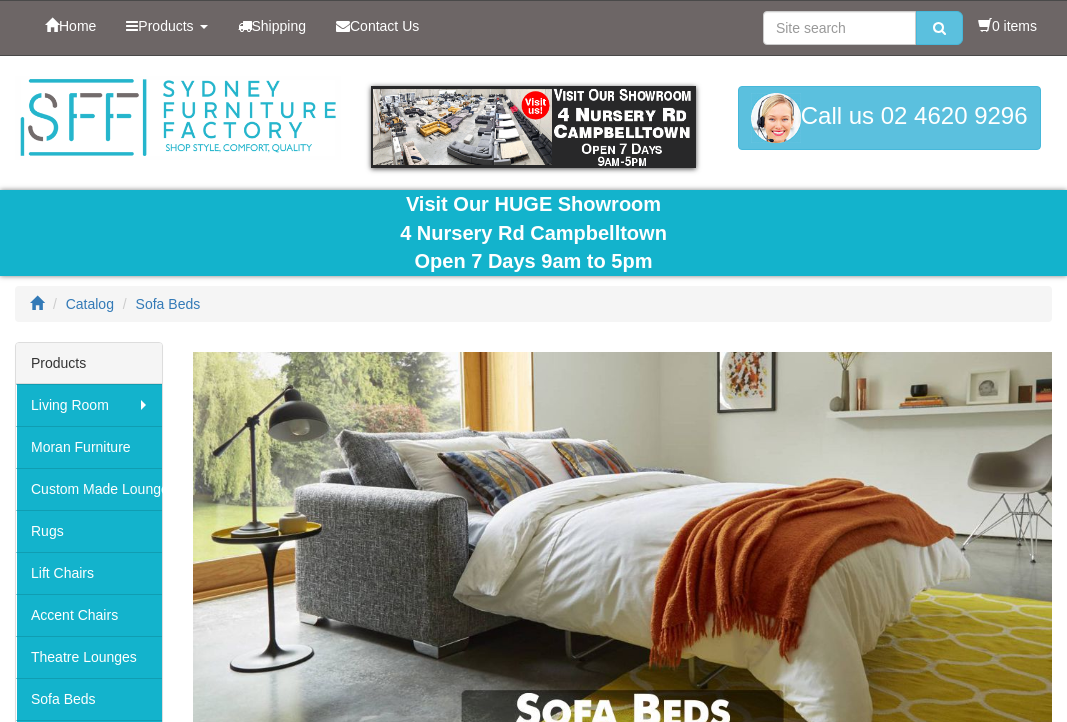scroll, scrollTop: 1438, scrollLeft: 0, axis: vertical 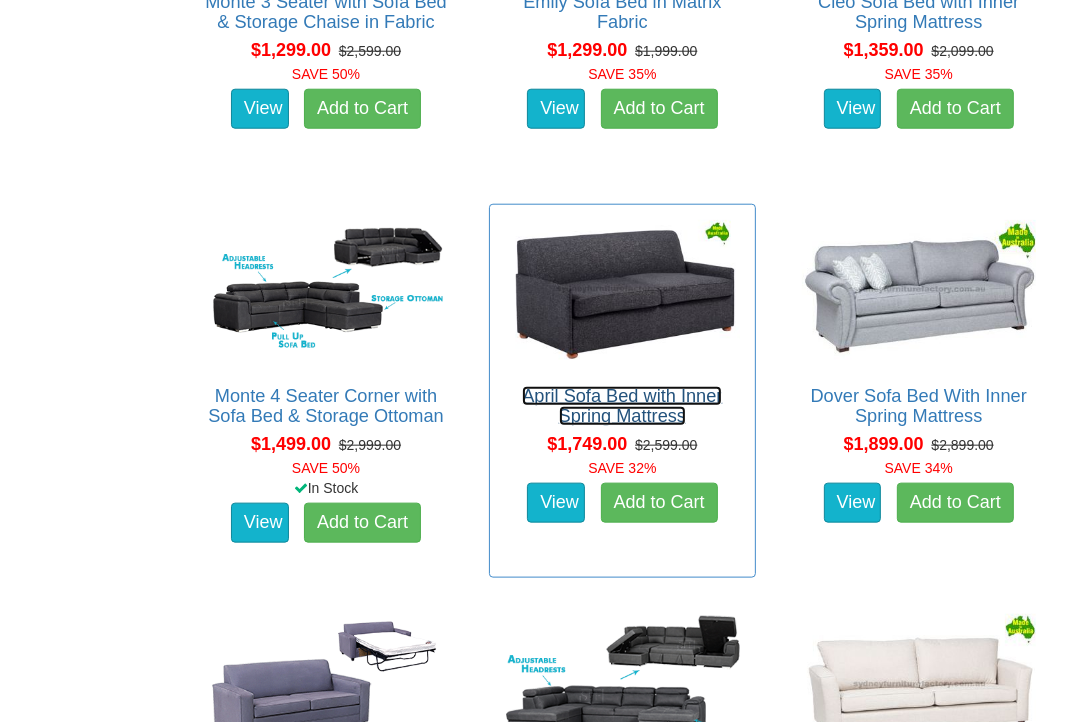 click on "April Sofa Bed with Inner Spring Mattress" at bounding box center (622, 406) 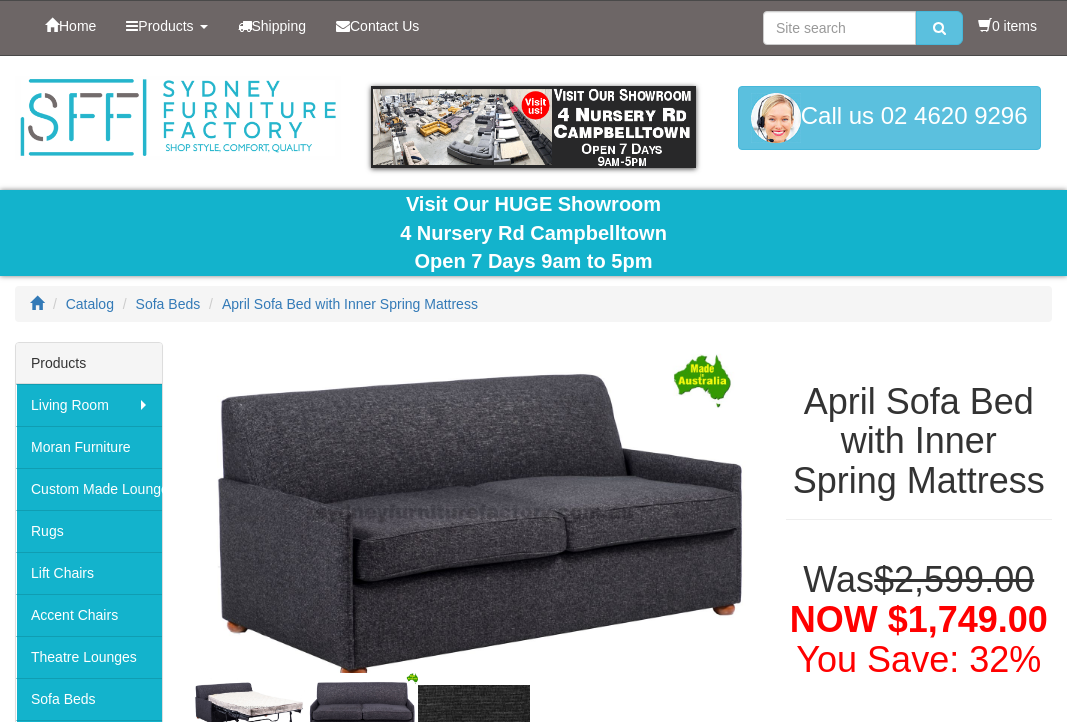 scroll, scrollTop: 0, scrollLeft: 0, axis: both 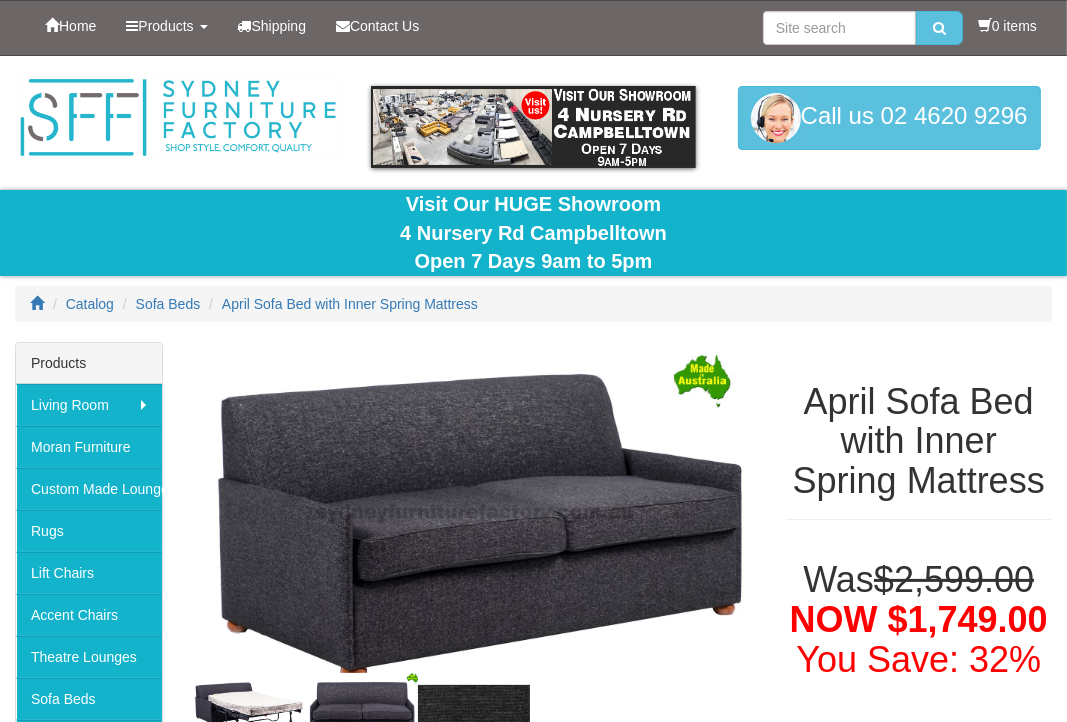 click on "April Sofa Bed with Inner Spring Mattress
Was  $2,599.00   NOW $1,749.00 You Save: 32%
Select Options:
Choose from the options below then add to cart
Select Configuration: 2 Seater with King Single Inner Spring Sofa Bed (-$220.00)   2 Seater with King Single Inner Spring Sofa Bed (-$220.00) 2.5 Seater with Double Size Inner Spring Sofa Bed 3 Seater with Queen Size Inner Spring Sofa Bed (+$220.00) 2 Seater with King Single Inner Spring Sofa Bed (-$220.00) 2.5 Seater with Double Size Inner Spring Sofa Bed 3 Seater with Queen Size Inner Spring Sofa Bed (+$220.00)
Select Colour:  Tangent Charcoal    Tangent Charcoal  Tangent Leaf  Tangent Stone  Contact Us For More Fabric Options Tangent Charcoal Tangent Leaf Tangent Stone Contact Us For More Fabric Options
Add to Cart
Ask A Question
Specifications" at bounding box center (622, 1173) 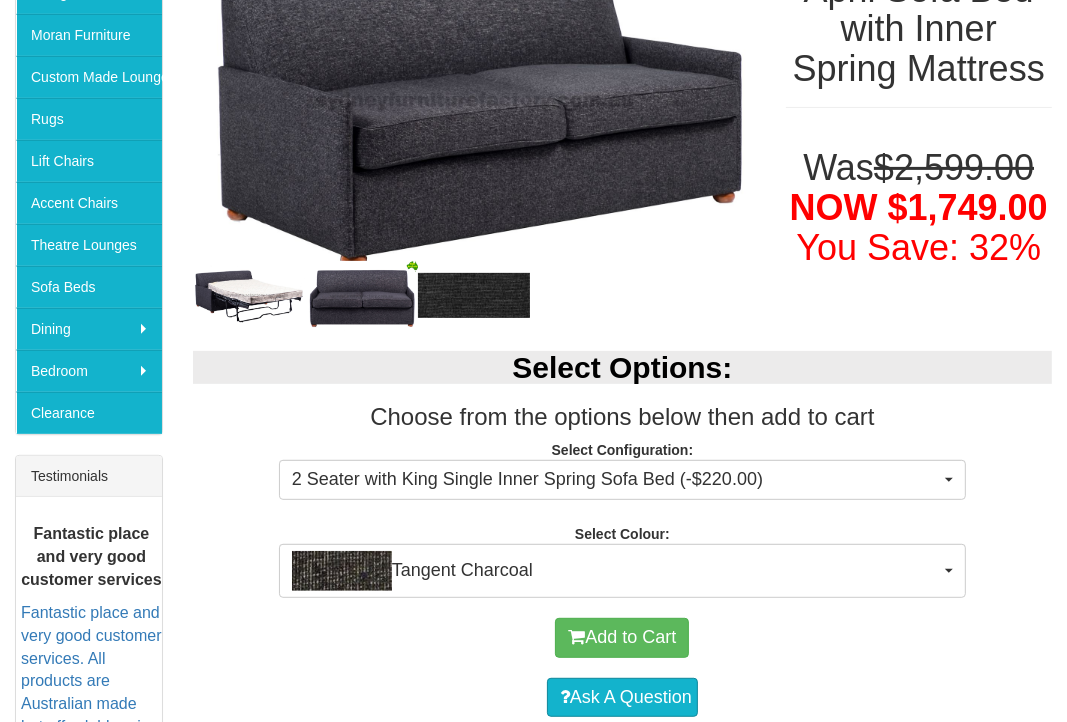 scroll, scrollTop: 426, scrollLeft: 0, axis: vertical 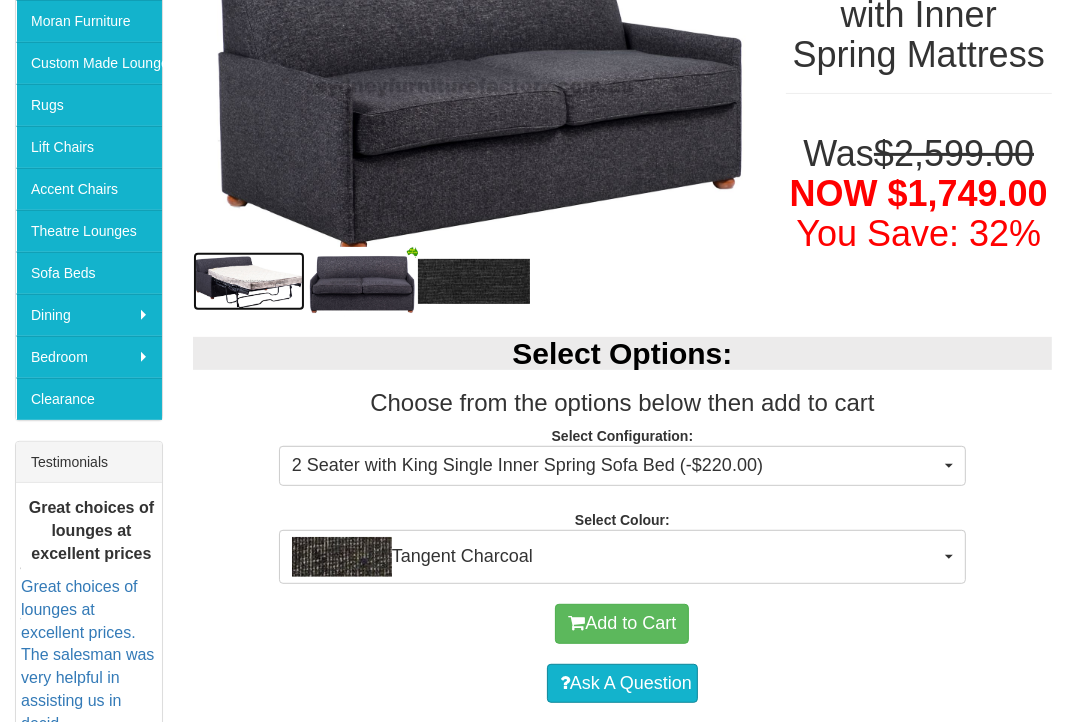 click at bounding box center (249, 281) 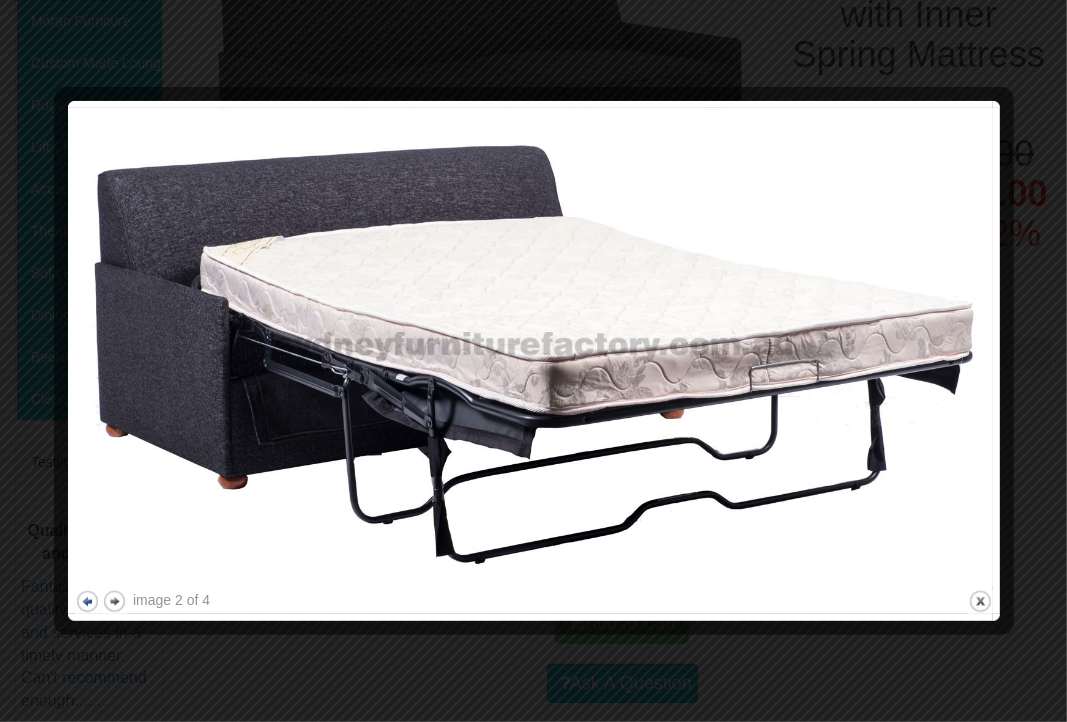 click on "previous" at bounding box center [87, 601] 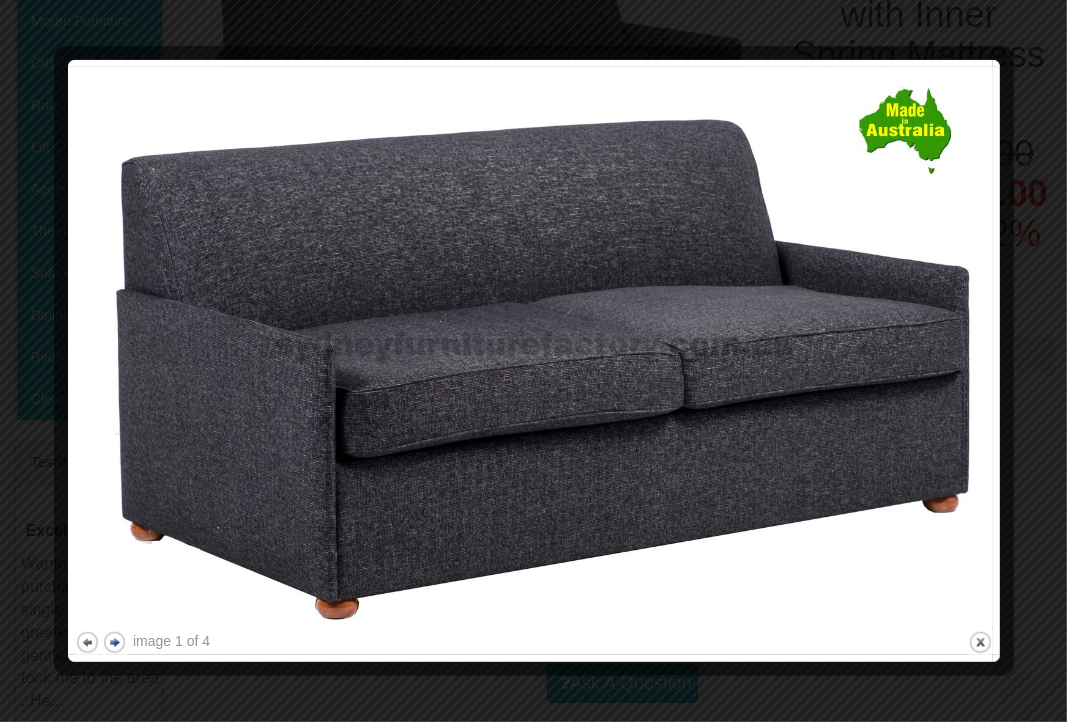 click on "next" at bounding box center (114, 642) 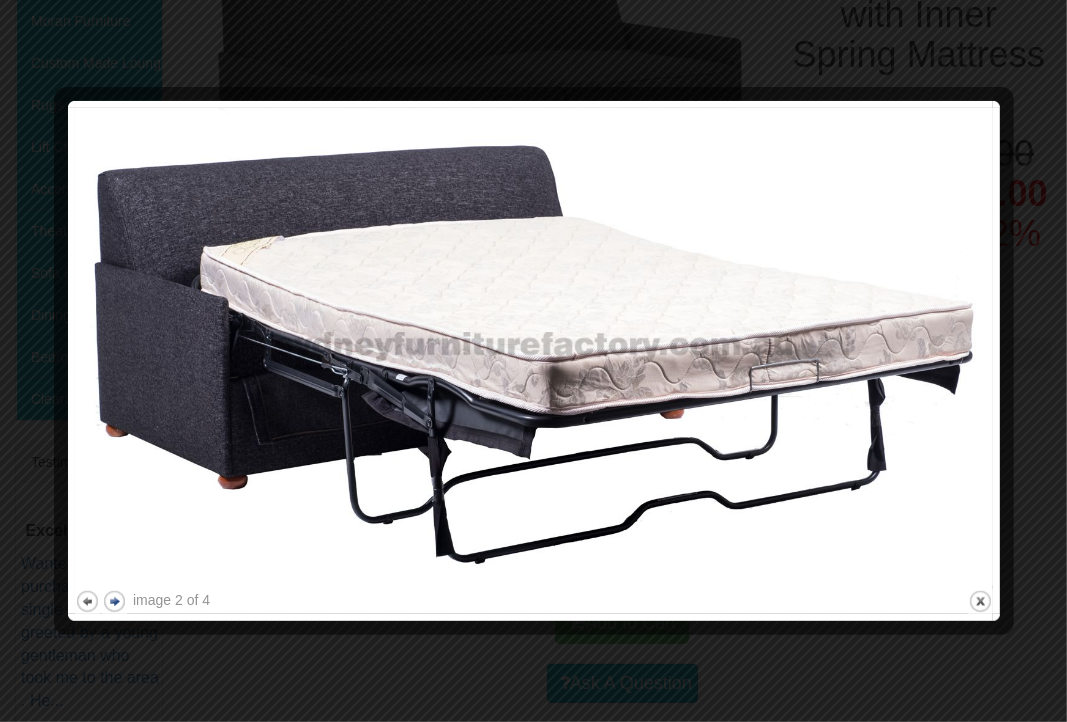 click on "next" at bounding box center [114, 601] 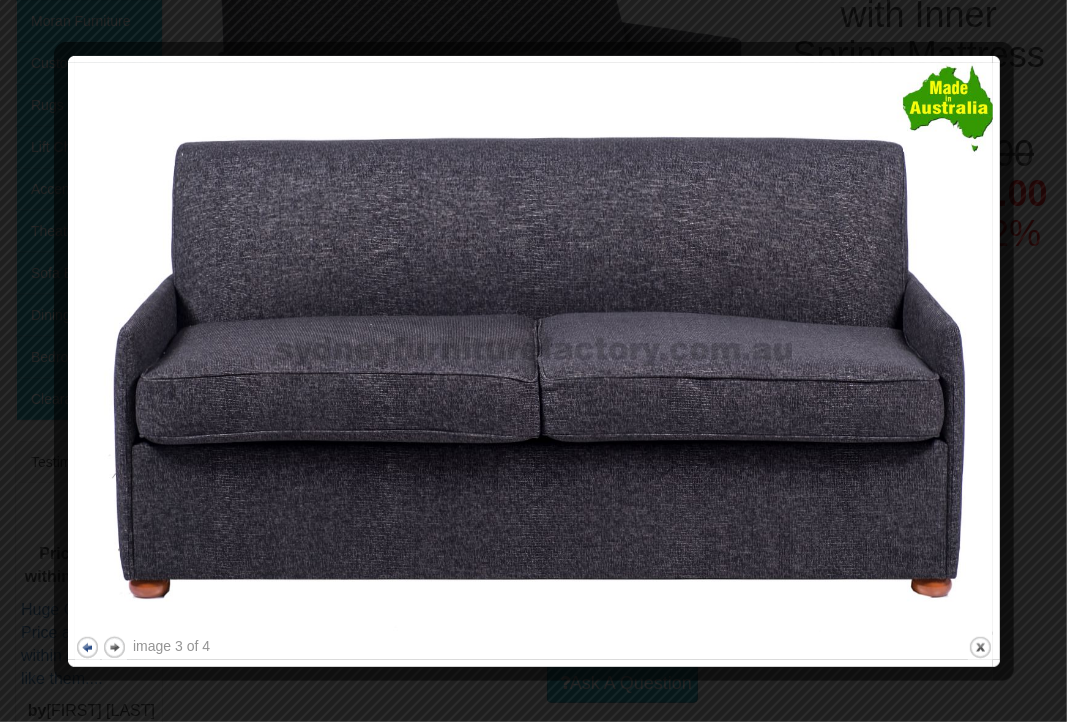 click on "previous" at bounding box center (87, 647) 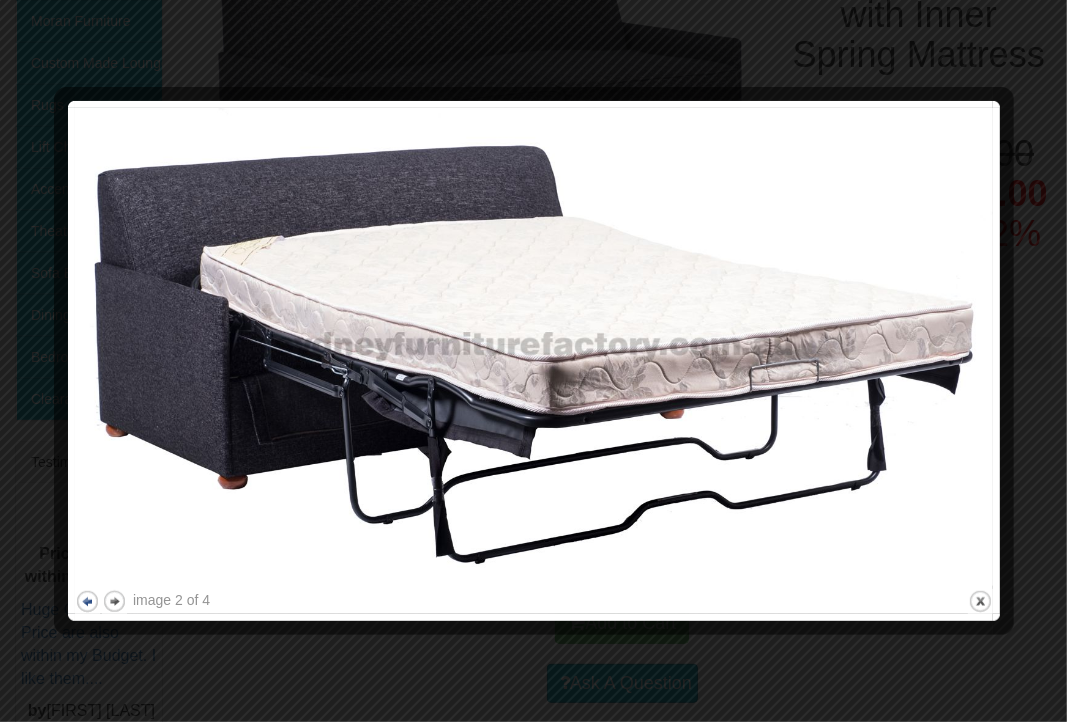 click on "previous" at bounding box center [87, 601] 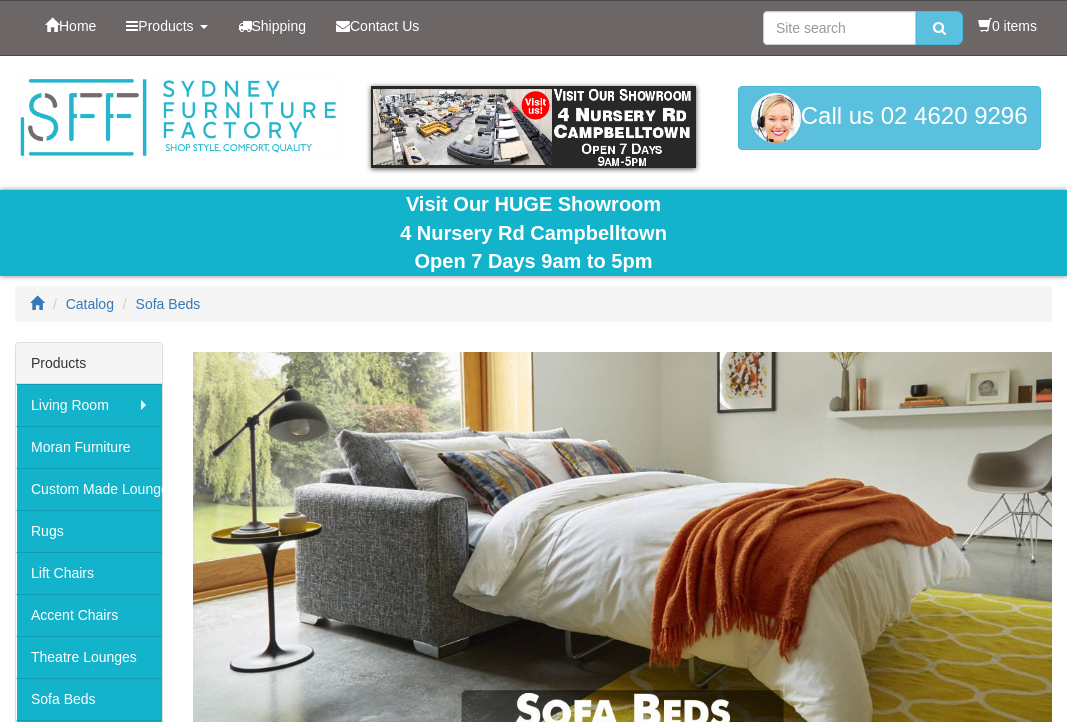 scroll, scrollTop: 1438, scrollLeft: 0, axis: vertical 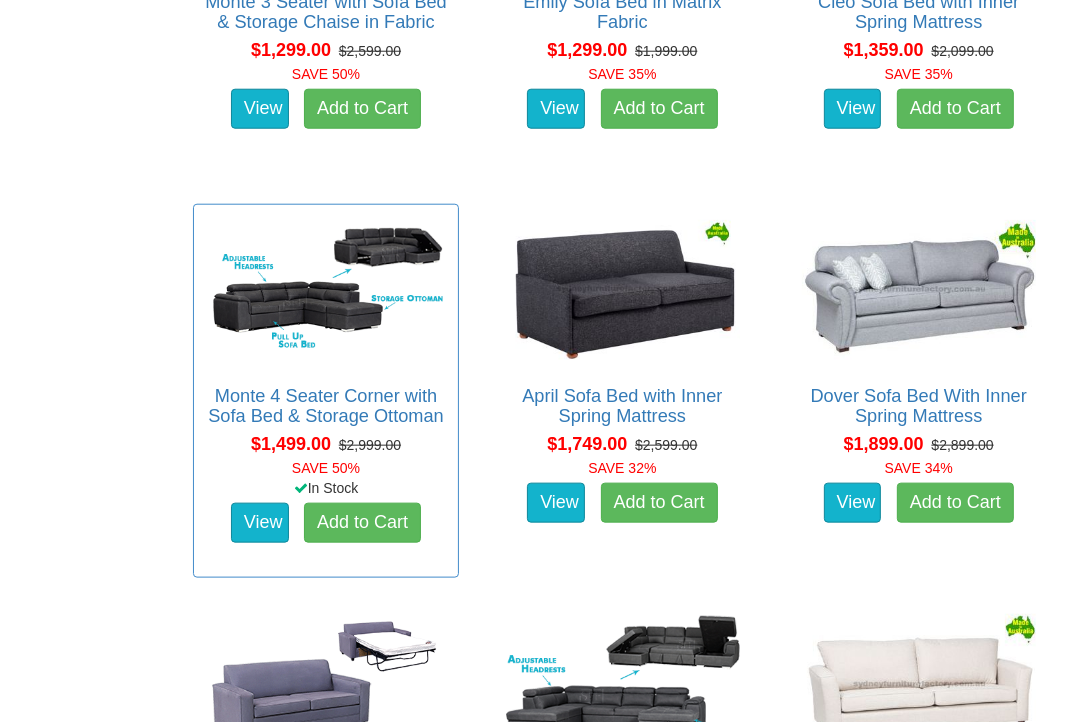 click on "Monte 4 Seater Corner with Sofa Bed & Storage Ottoman               Pictured above with the chaise ottoman on the Right side and in Storm Grey Rhino Fabric
About the Monte Lounge:
Great…               $1,499.00    $2,999.00 SAVE 50%           In Stock         View        Add to Cart" at bounding box center (326, 391) 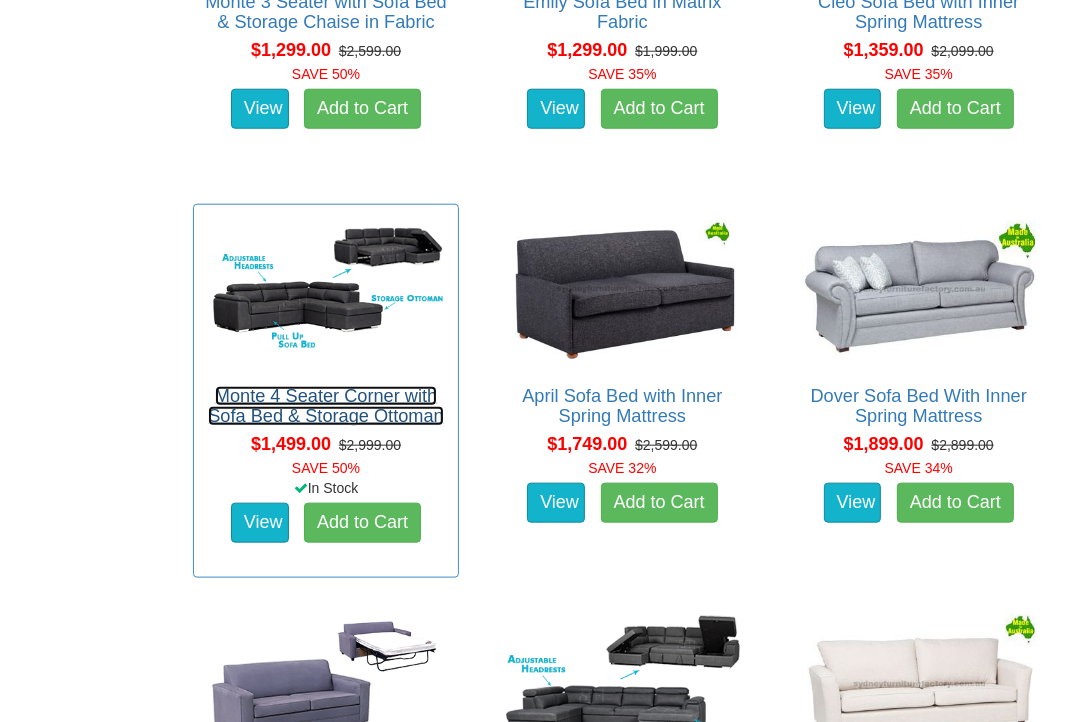 click on "Monte 4 Seater Corner with Sofa Bed & Storage Ottoman" at bounding box center (326, 406) 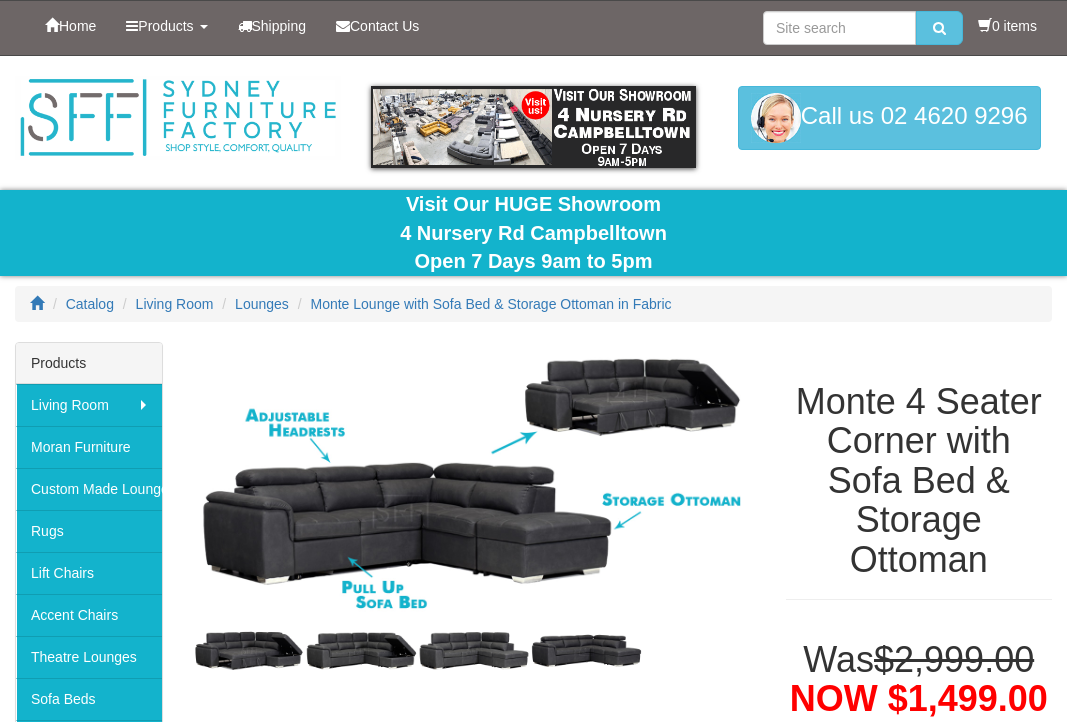 scroll, scrollTop: 0, scrollLeft: 0, axis: both 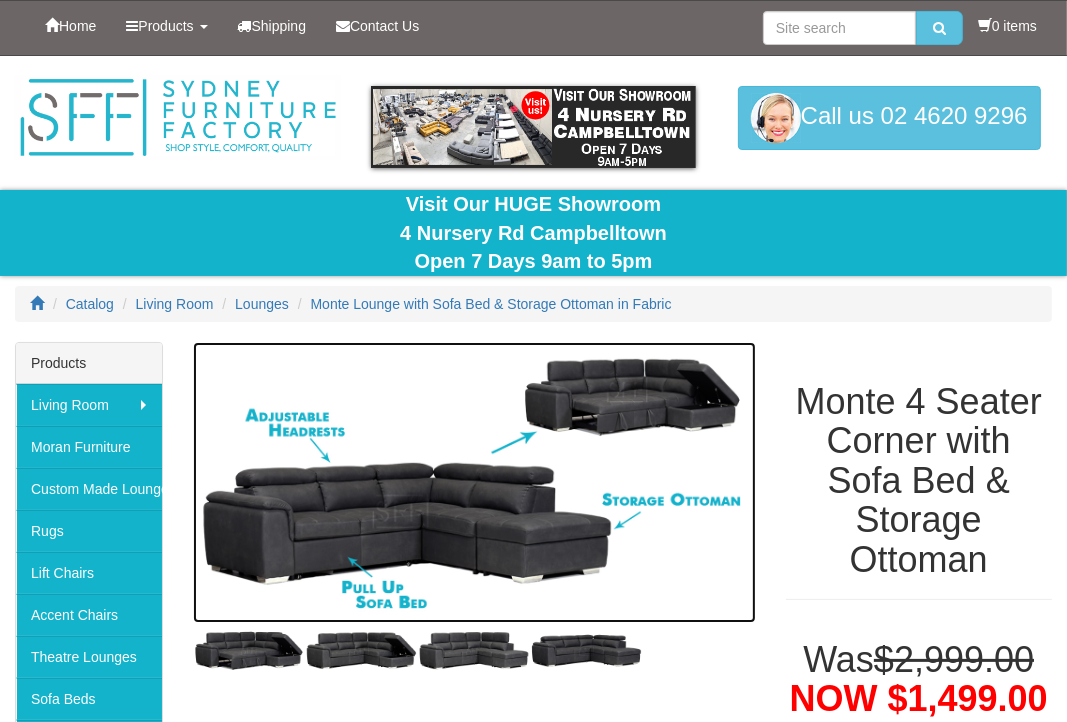 click at bounding box center (474, 482) 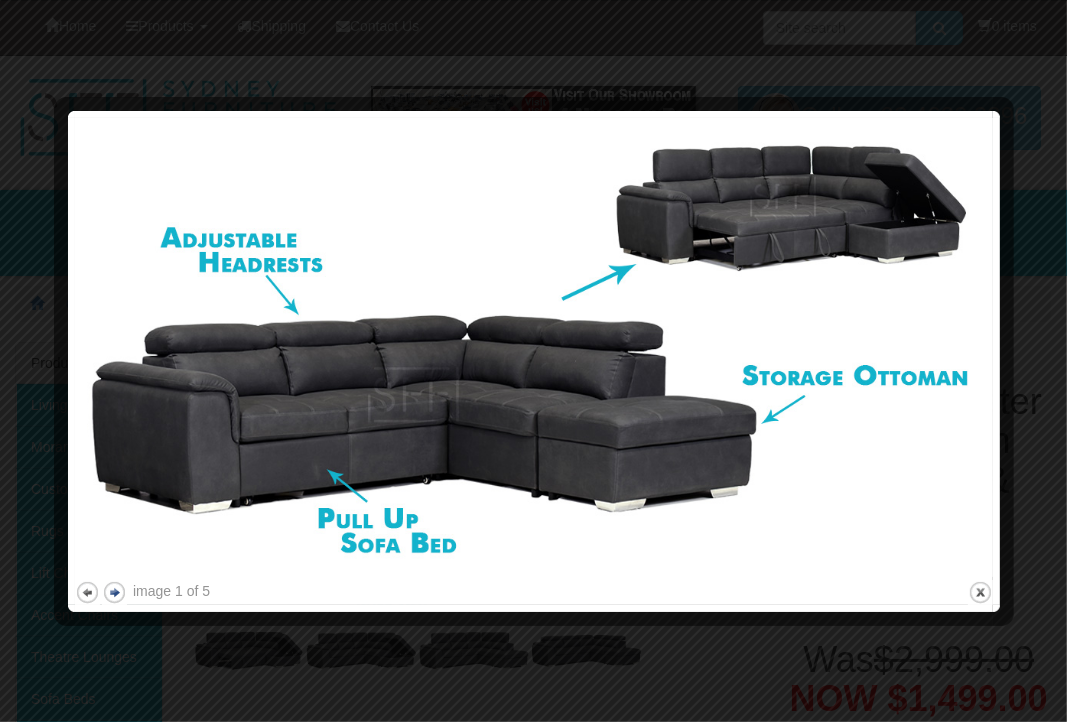 click on "next" at bounding box center (114, 592) 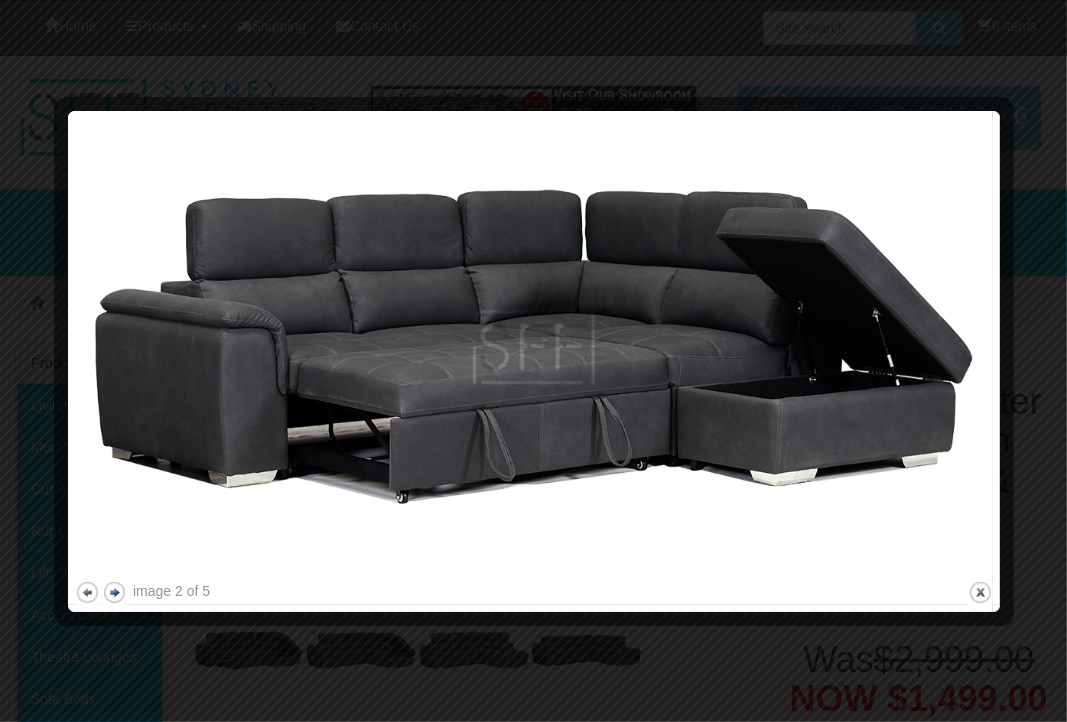 click on "next" at bounding box center (114, 592) 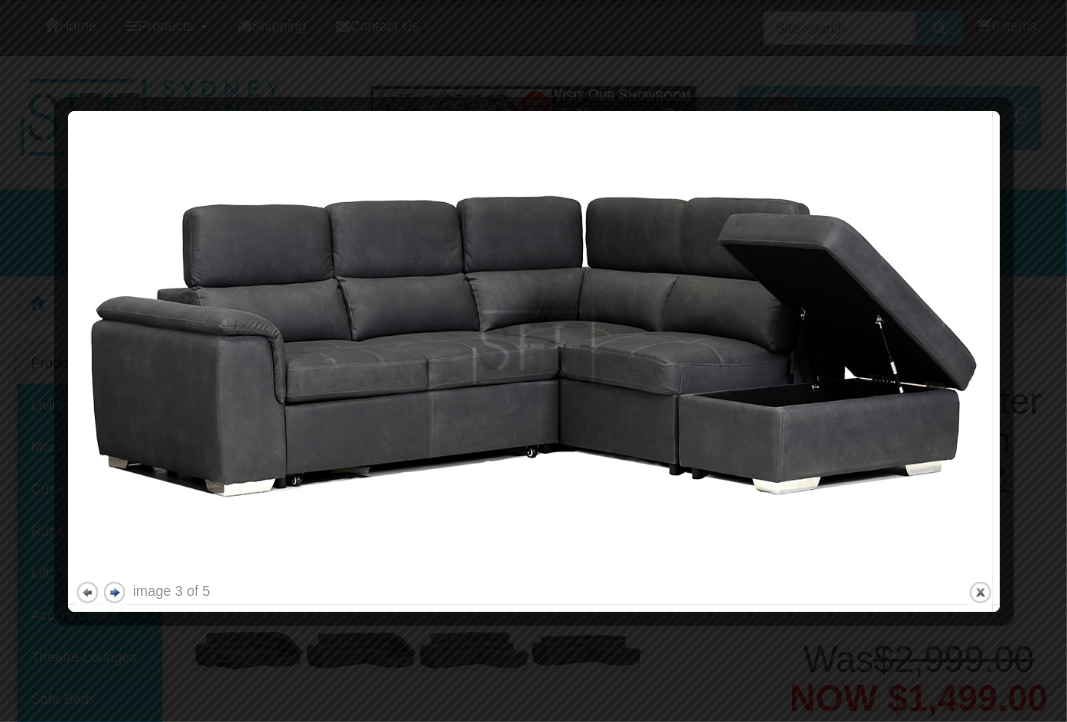 click on "next" at bounding box center (114, 592) 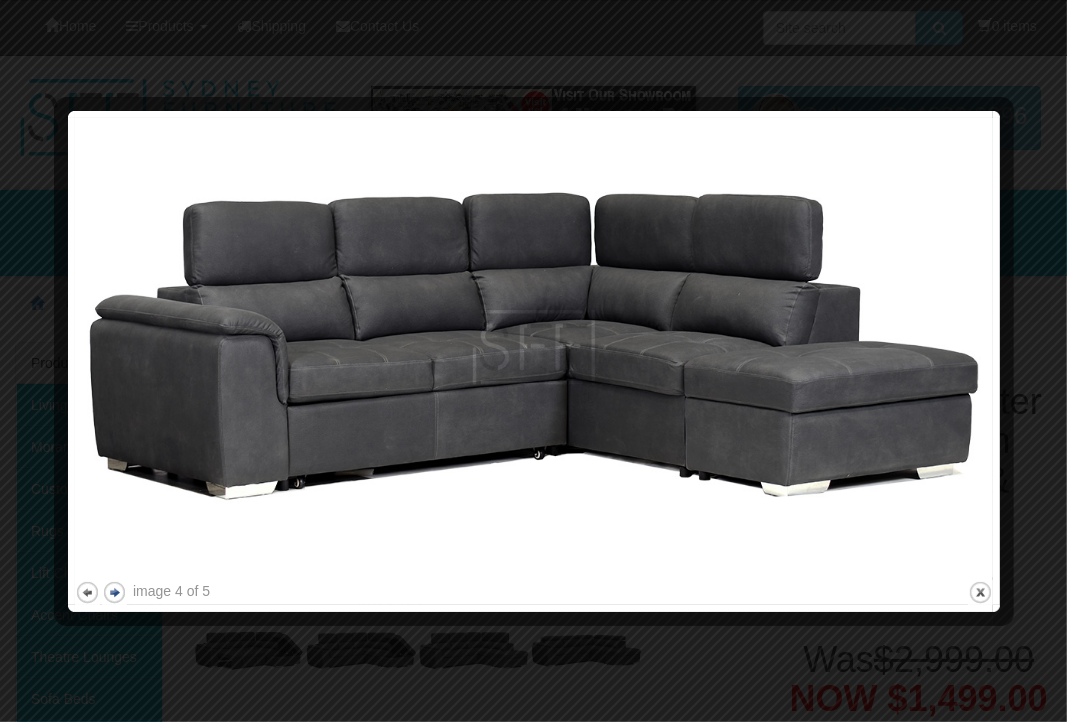 click on "next" at bounding box center (114, 592) 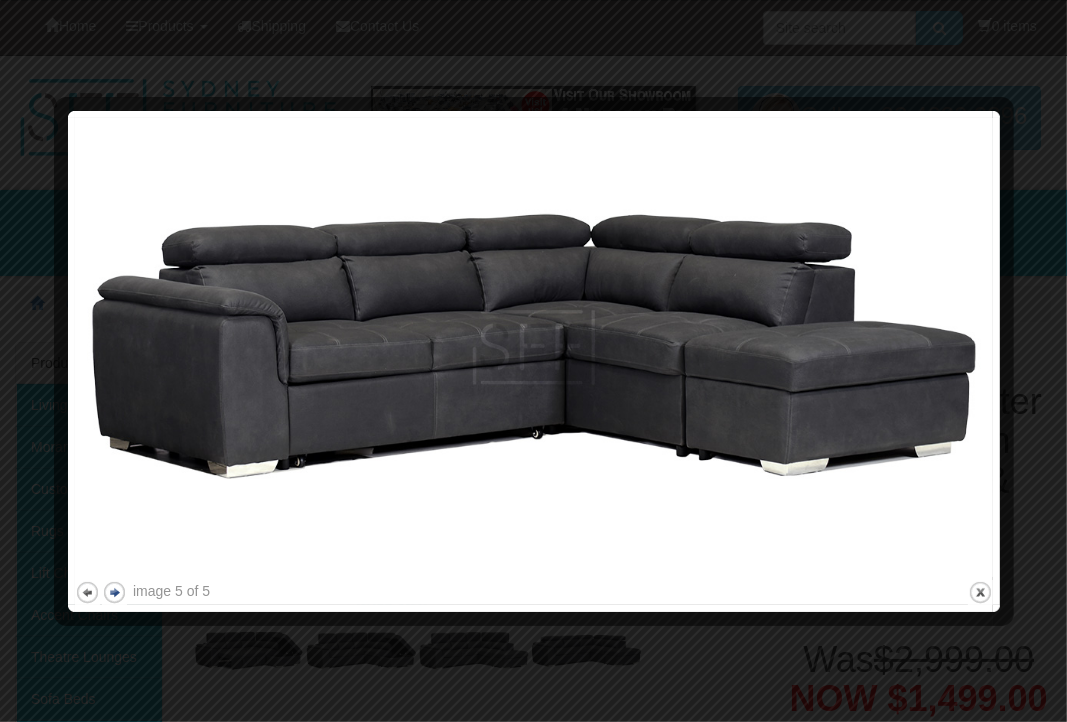 click on "next" at bounding box center (114, 592) 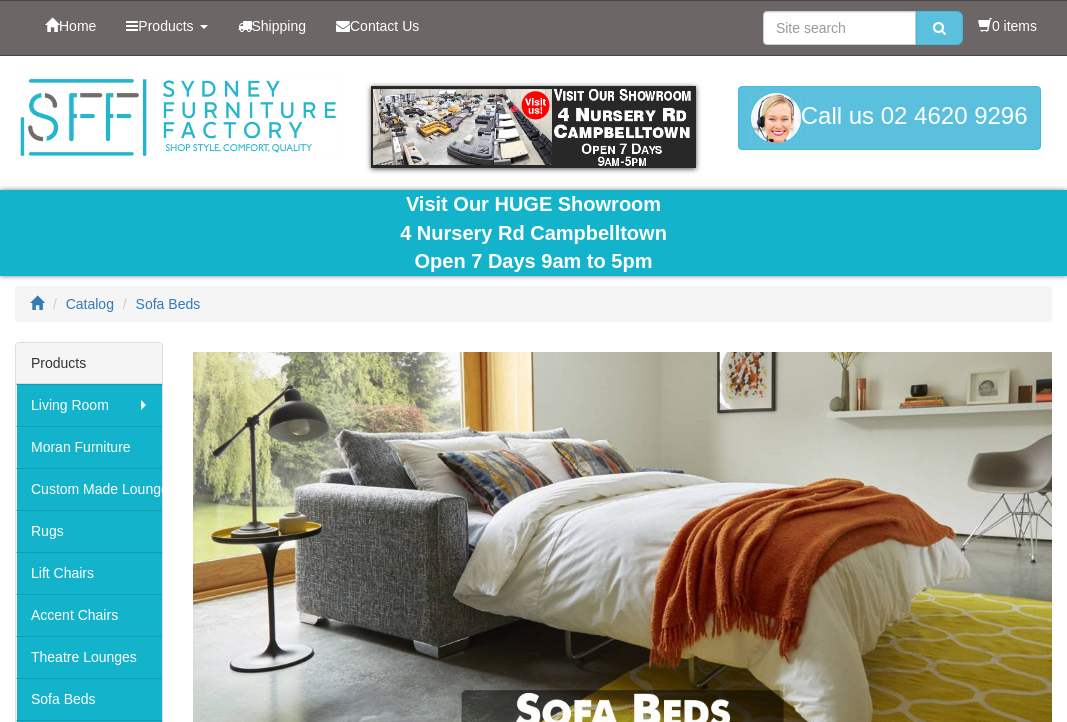 scroll, scrollTop: 1438, scrollLeft: 0, axis: vertical 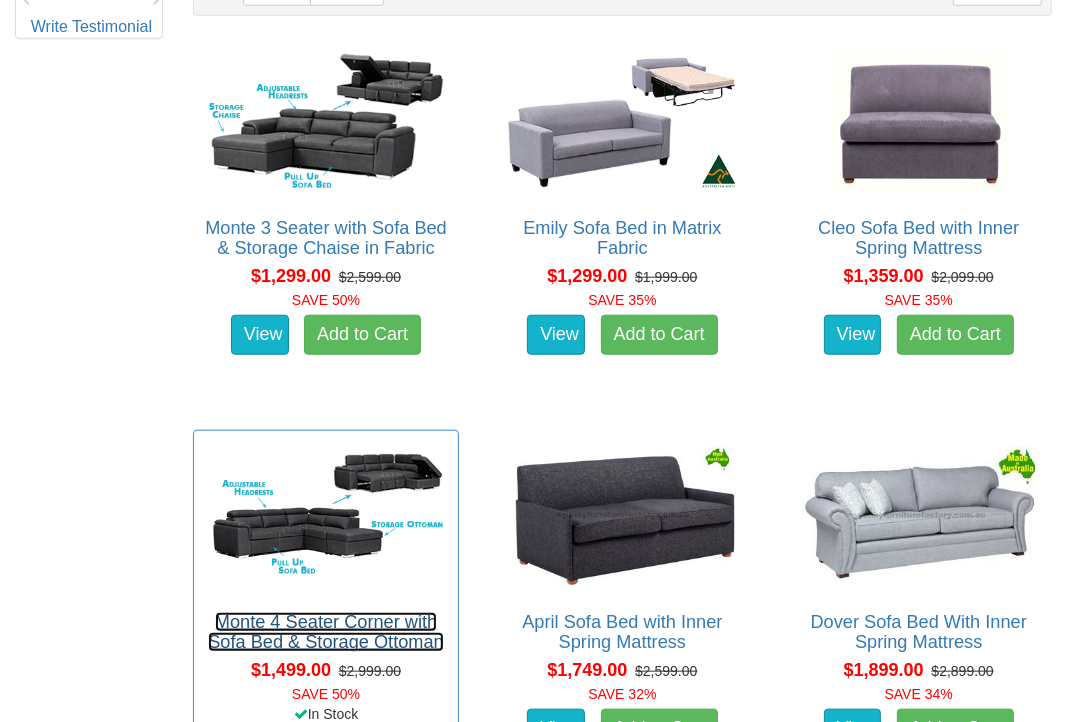 click on "Monte 4 Seater Corner with Sofa Bed & Storage Ottoman" at bounding box center [326, 632] 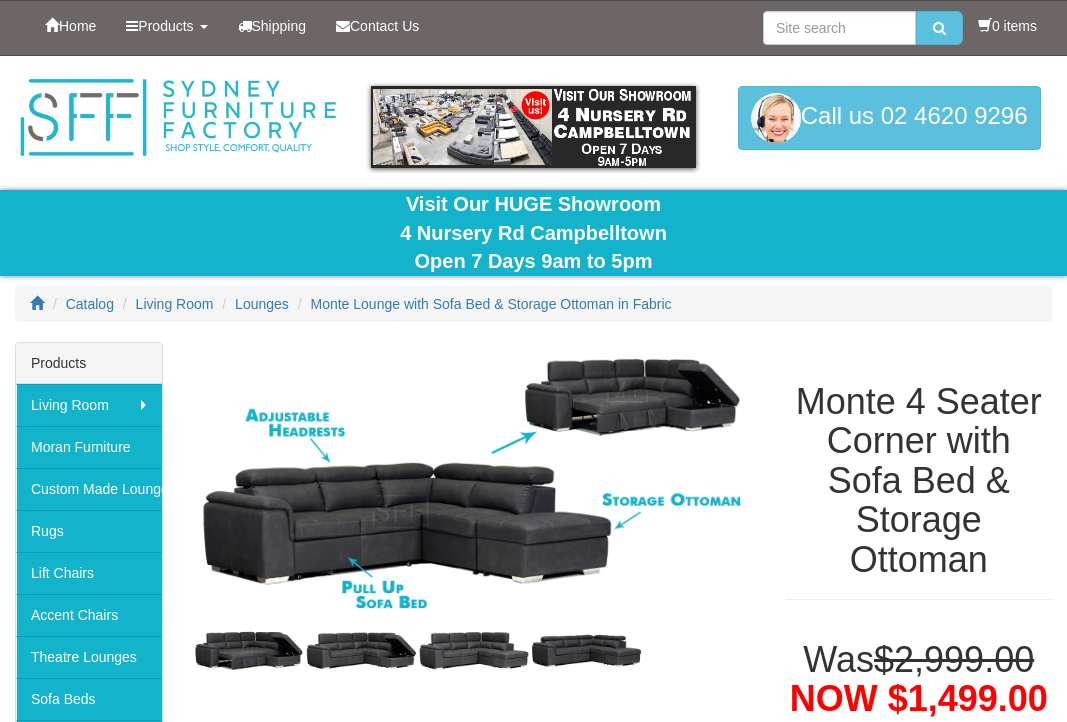 scroll, scrollTop: 0, scrollLeft: 0, axis: both 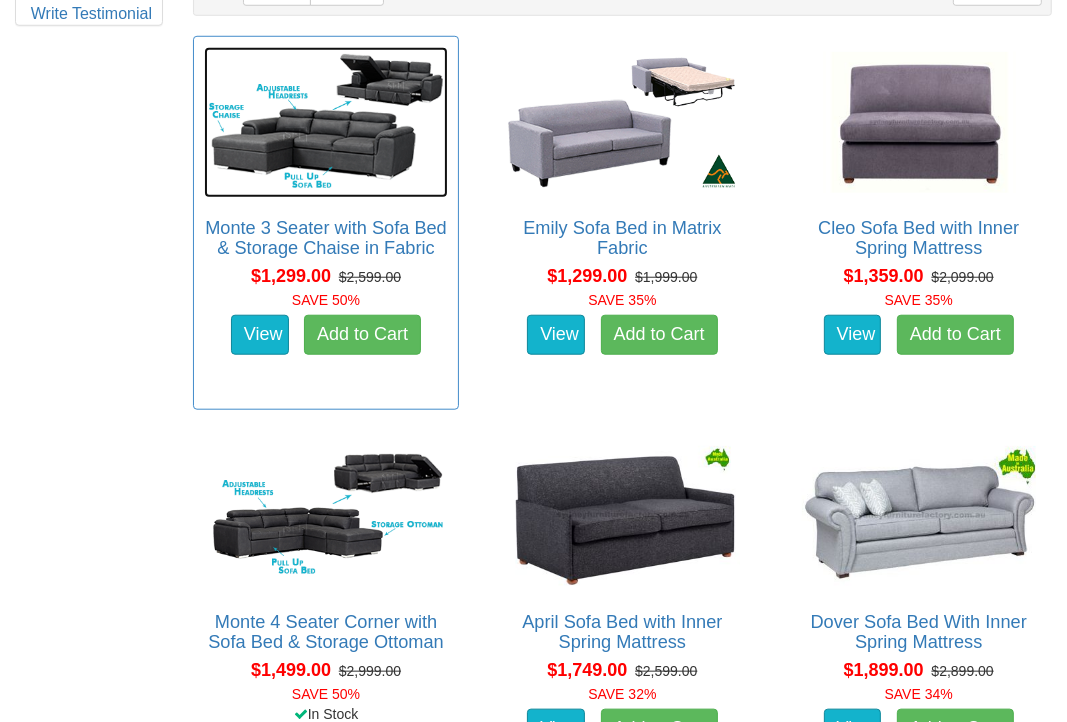 click at bounding box center (326, 122) 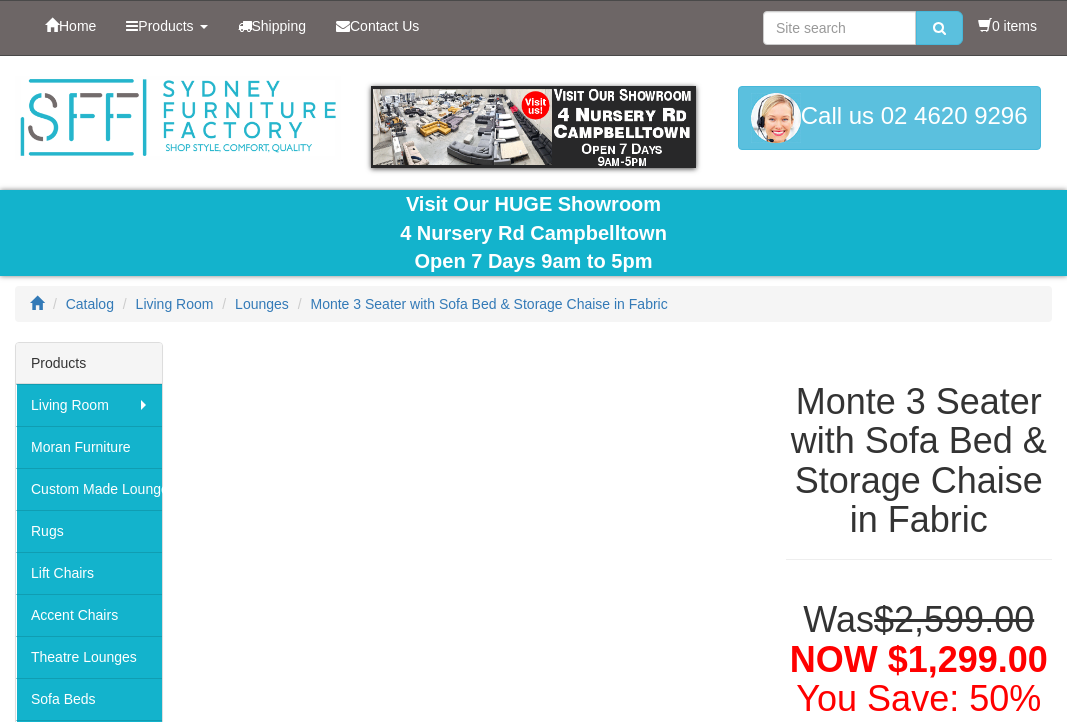 scroll, scrollTop: 0, scrollLeft: 0, axis: both 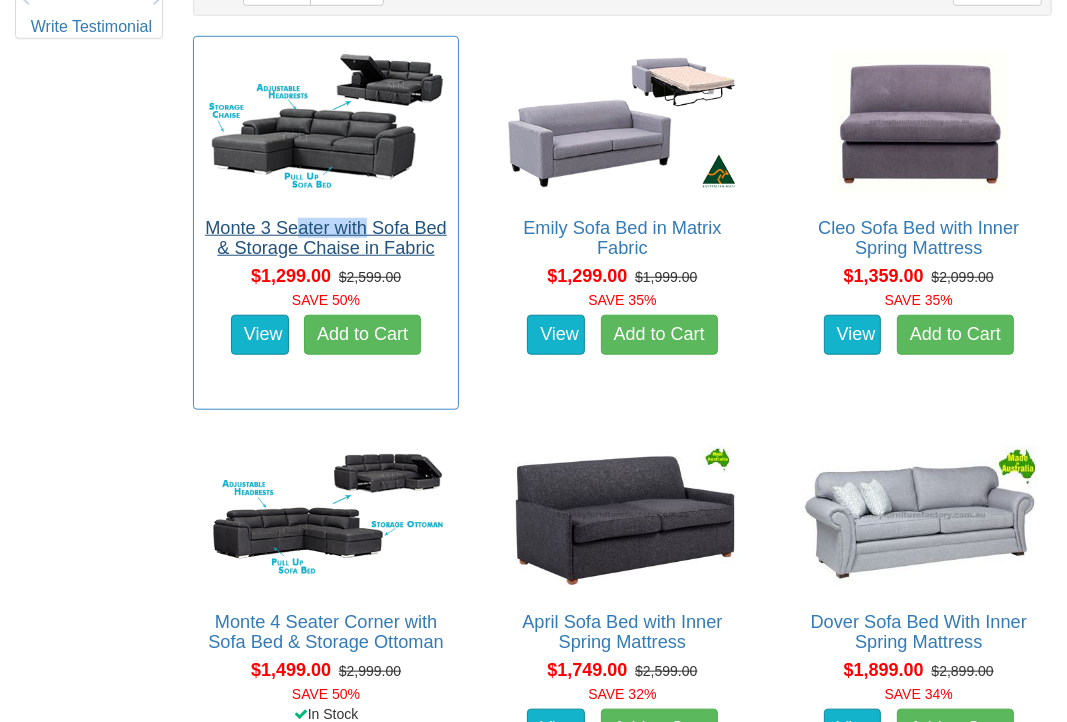 drag, startPoint x: 295, startPoint y: 211, endPoint x: 366, endPoint y: 229, distance: 73.24616 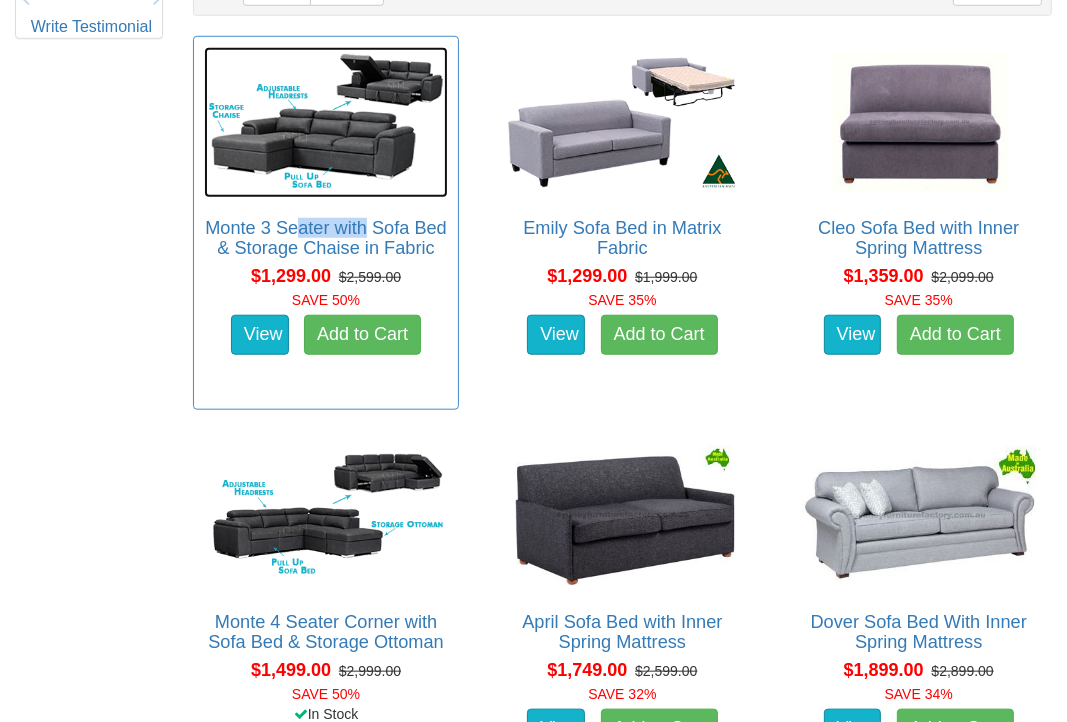 click at bounding box center (326, 122) 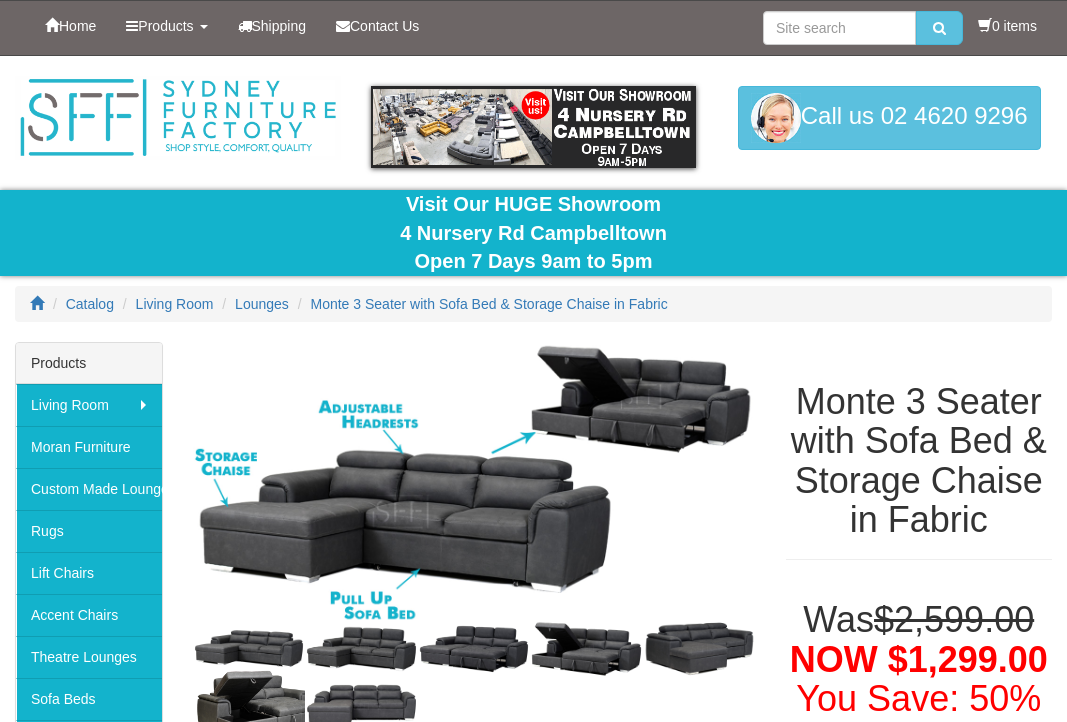 scroll, scrollTop: 0, scrollLeft: 0, axis: both 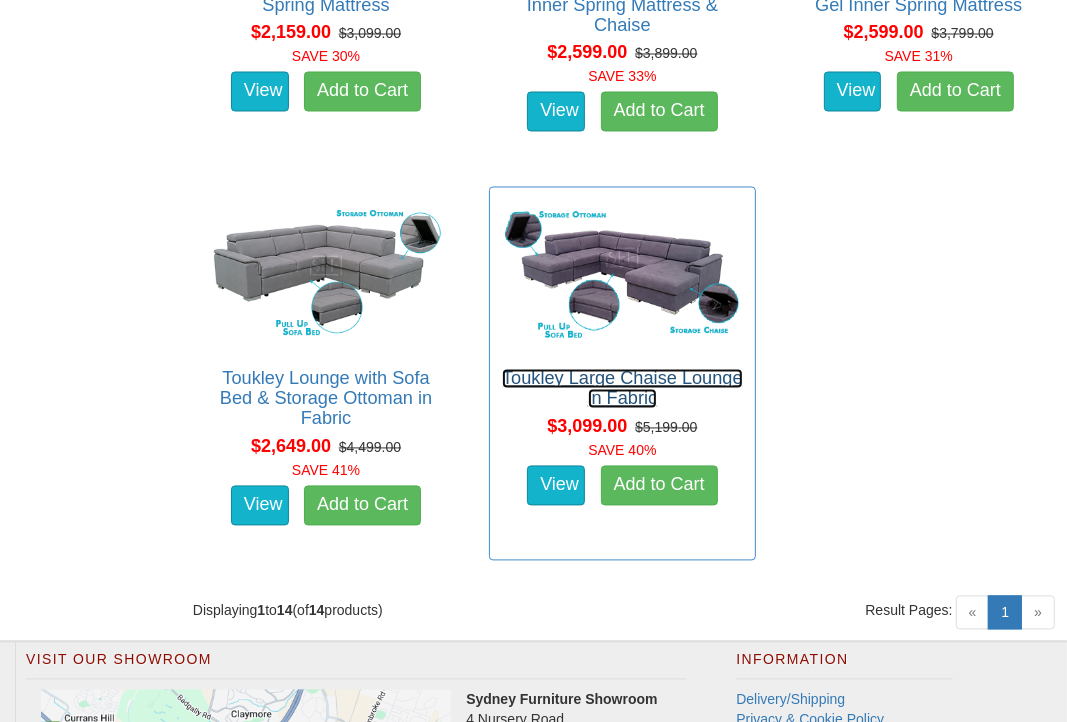 click on "Toukley Large Chaise Lounge in Fabric" at bounding box center [622, 389] 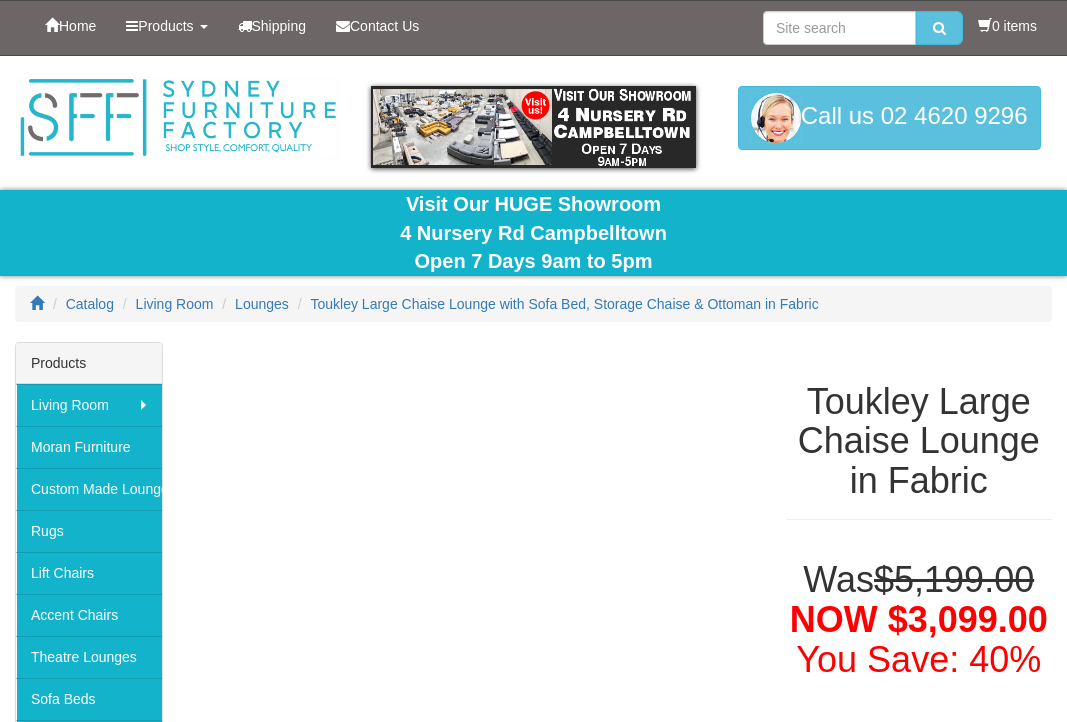 scroll, scrollTop: 0, scrollLeft: 0, axis: both 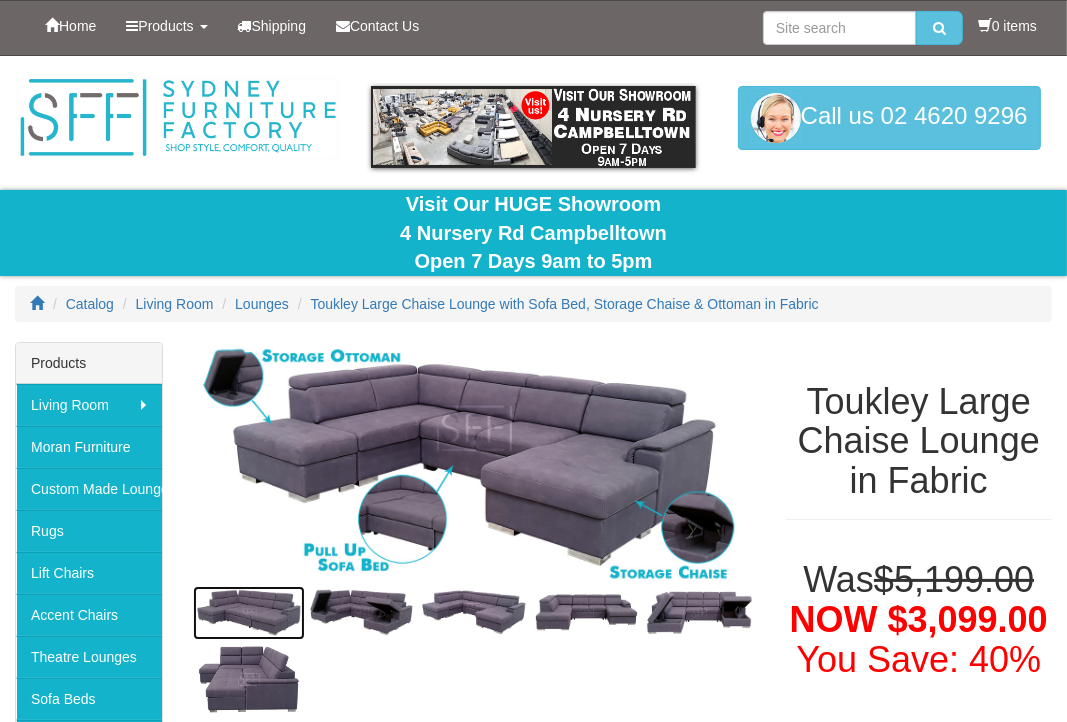 click at bounding box center [249, 613] 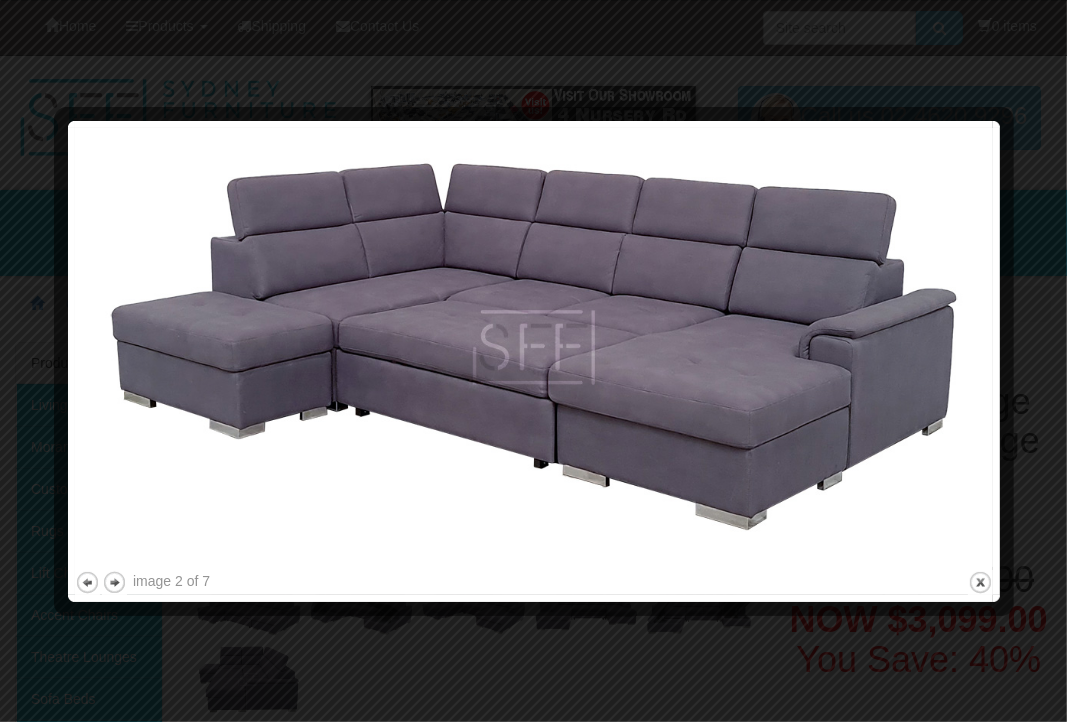 drag, startPoint x: 114, startPoint y: 582, endPoint x: 128, endPoint y: 568, distance: 19.79899 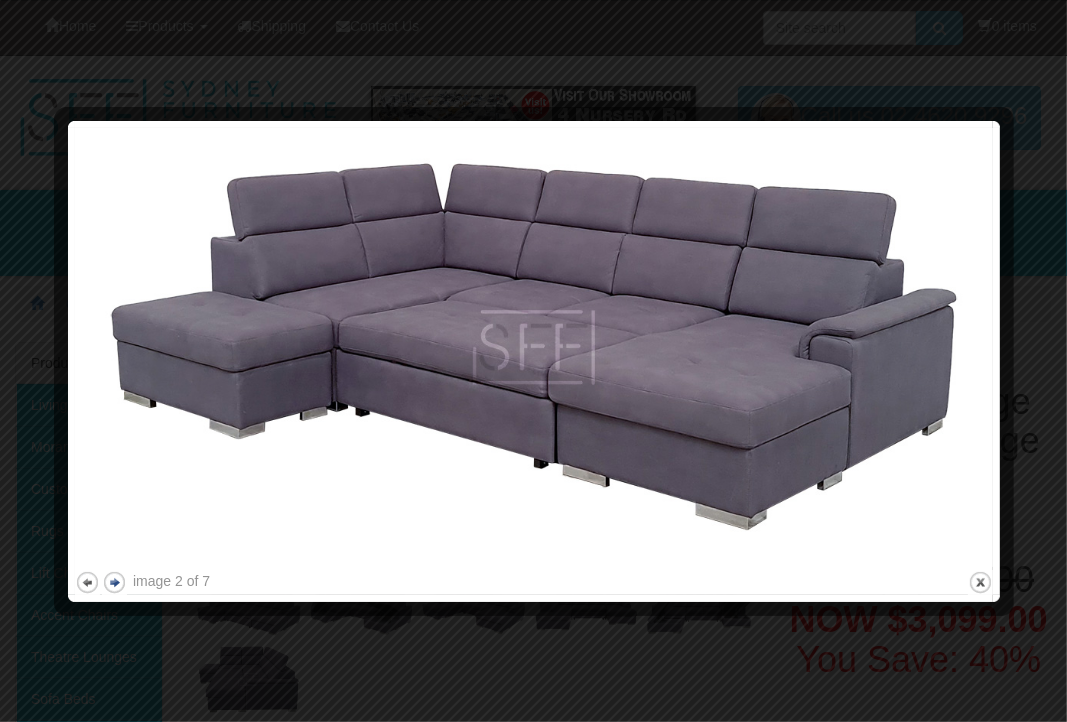 click on "next" at bounding box center [114, 582] 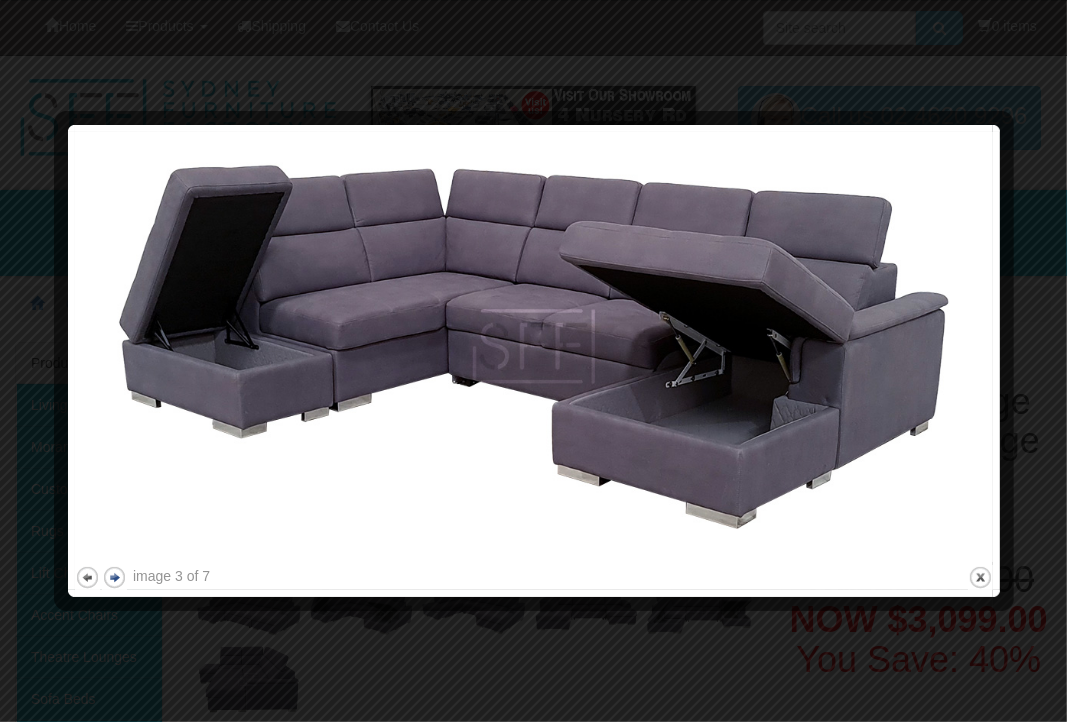 click on "next" at bounding box center (114, 577) 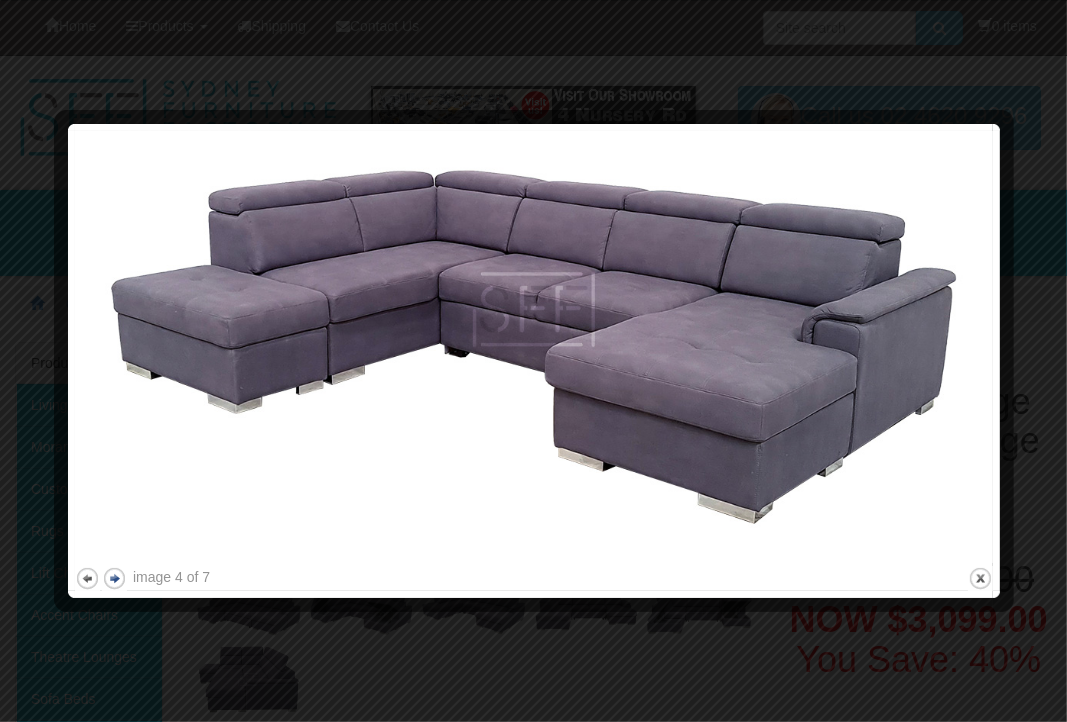 click on "next" at bounding box center [114, 578] 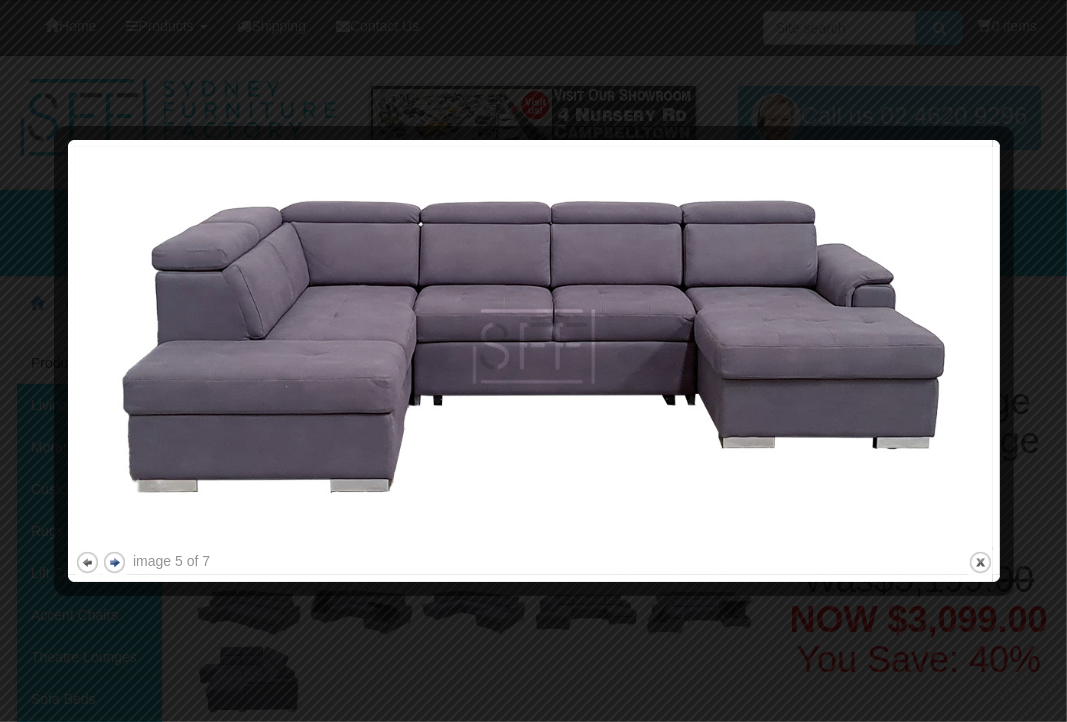 click on "next" at bounding box center [114, 562] 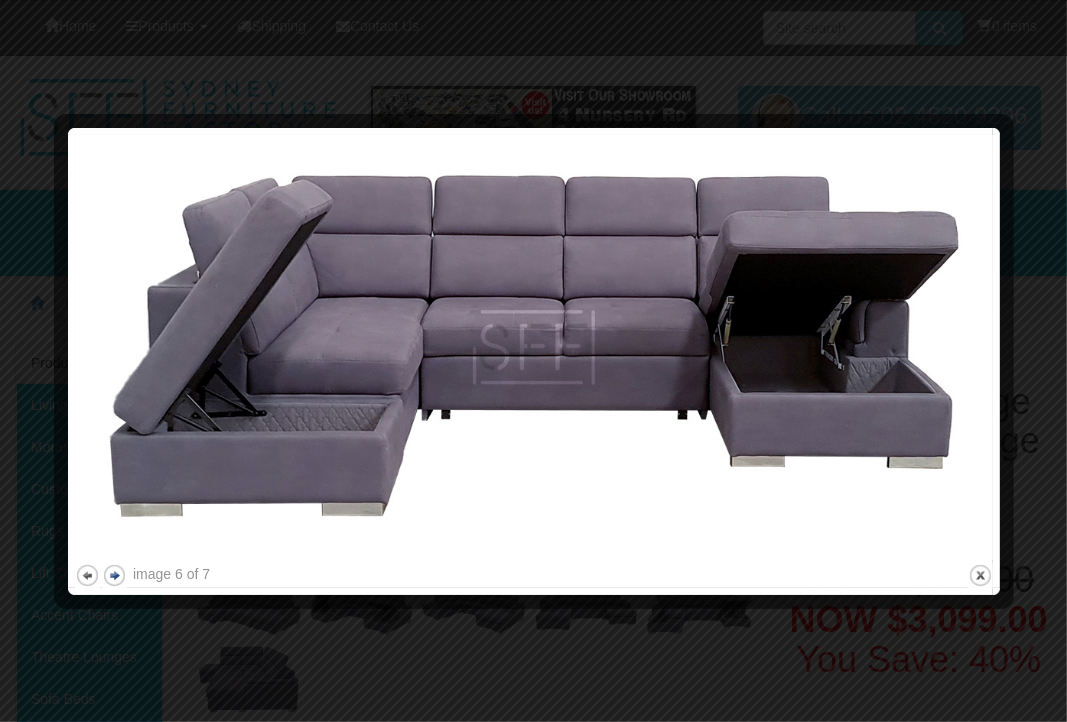 click on "next" at bounding box center [114, 575] 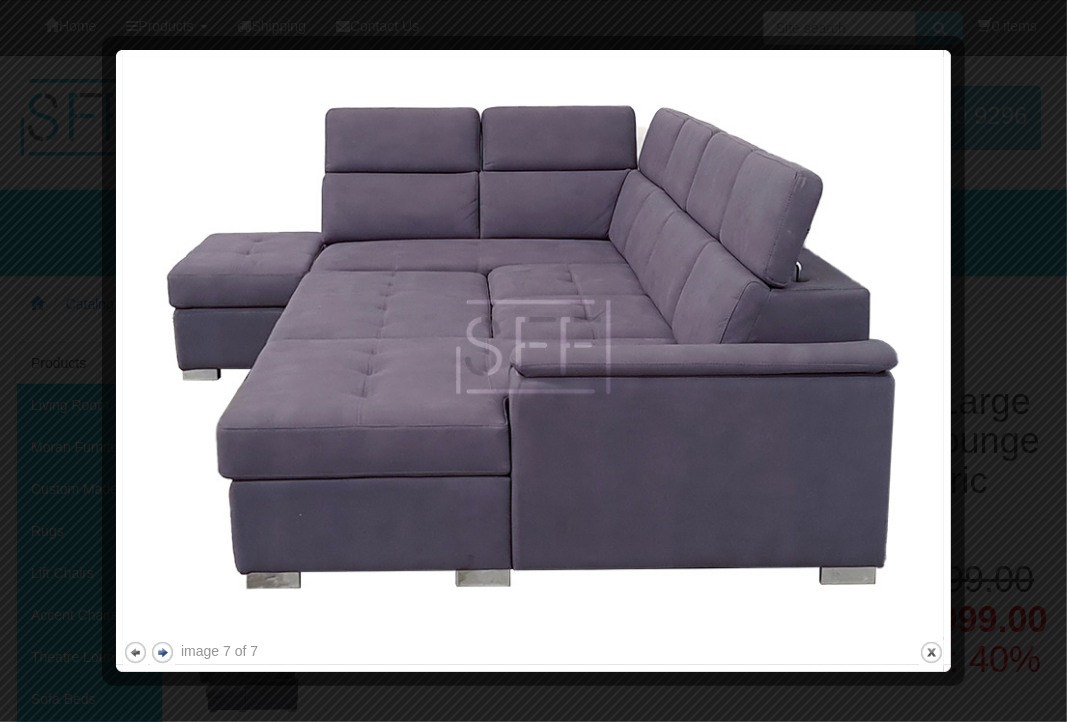 click at bounding box center [112, 361] 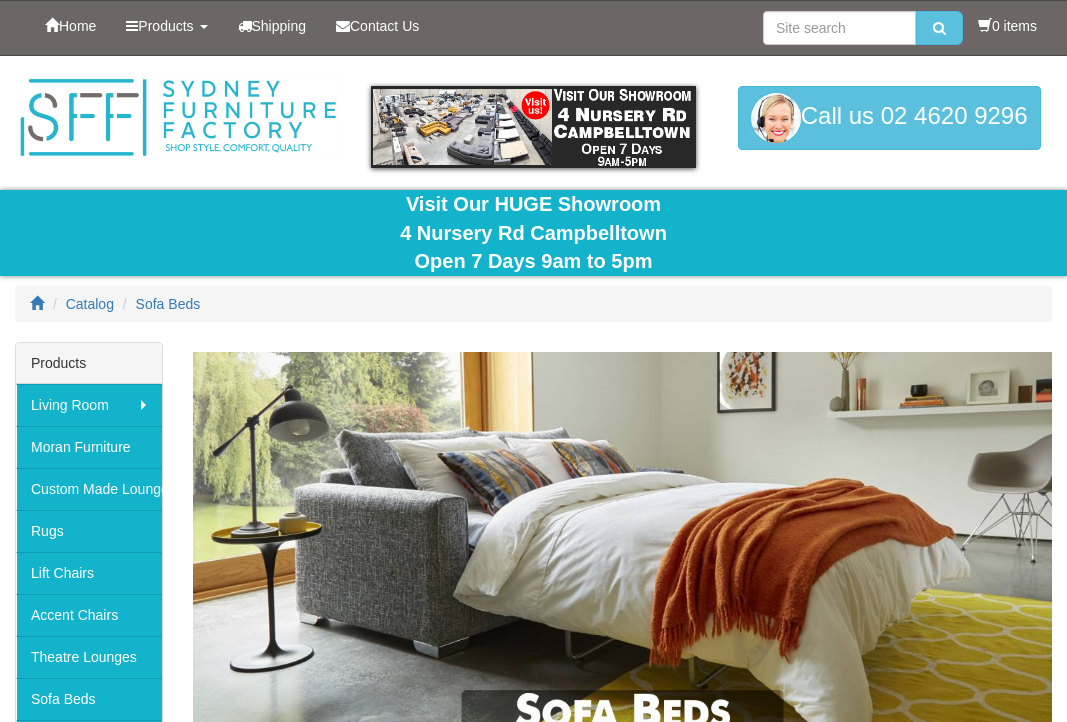 scroll, scrollTop: 2637, scrollLeft: 0, axis: vertical 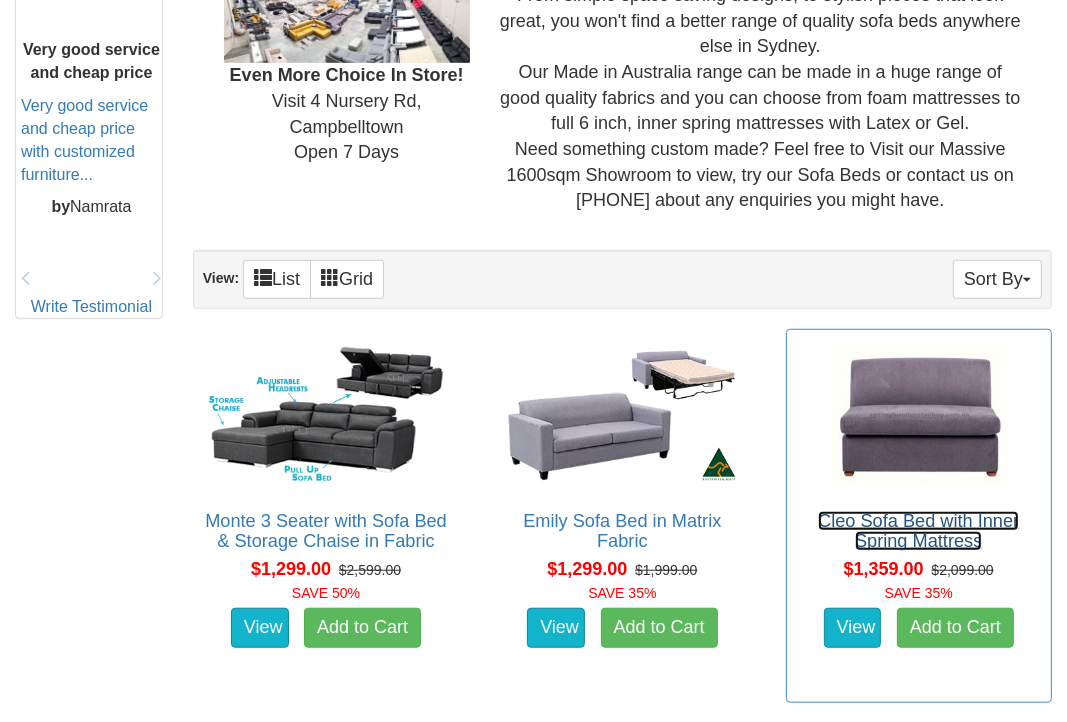 click on "Cleo Sofa Bed with Inner Spring Mattress" at bounding box center (918, 531) 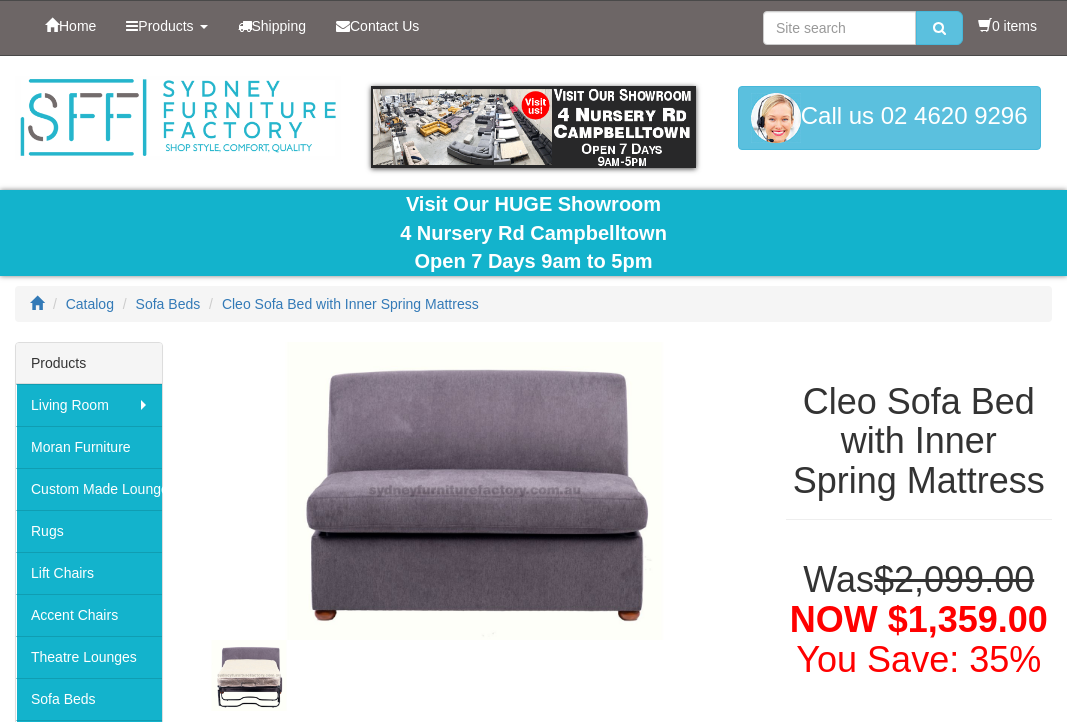 scroll, scrollTop: 0, scrollLeft: 0, axis: both 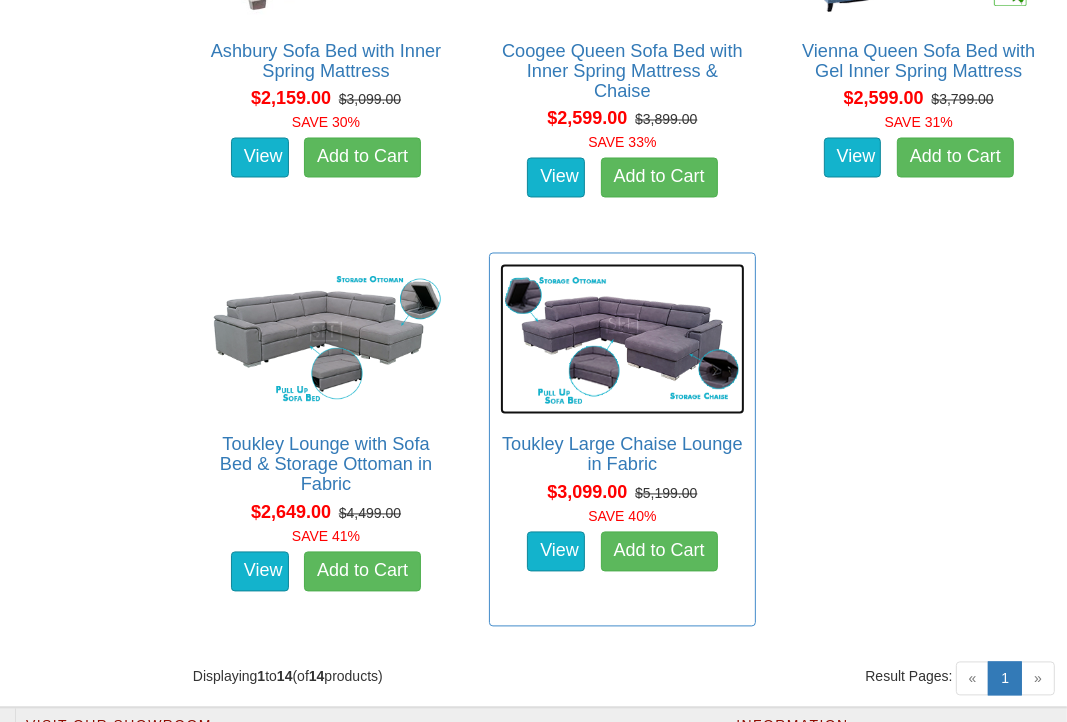 click at bounding box center (622, 339) 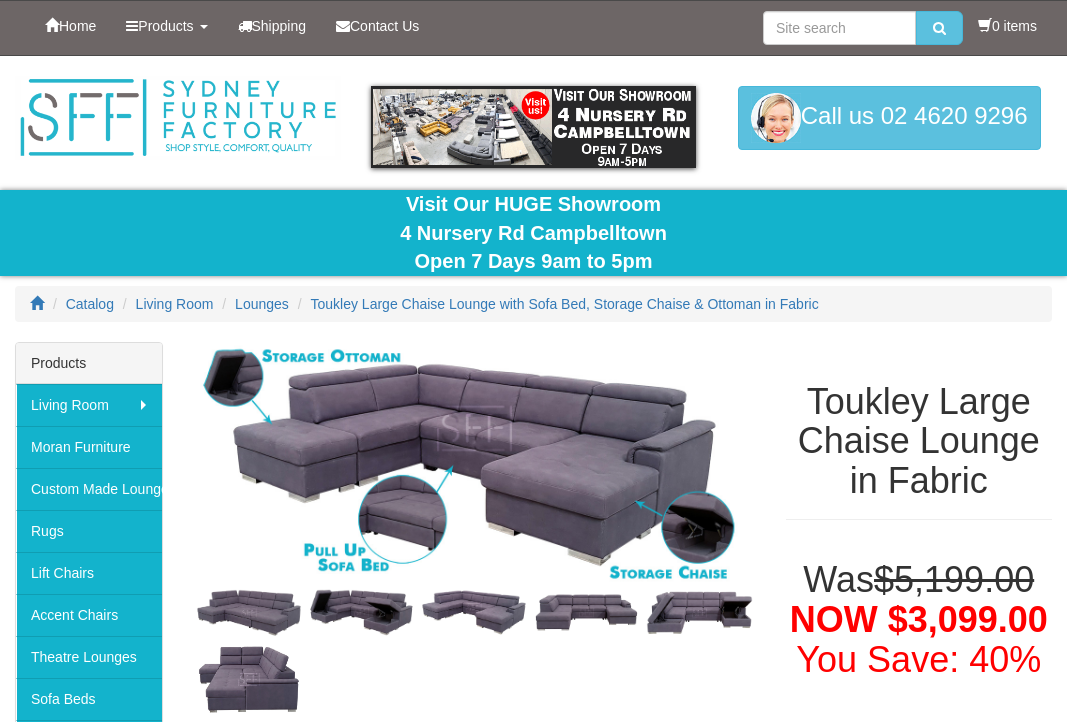 scroll, scrollTop: 0, scrollLeft: 0, axis: both 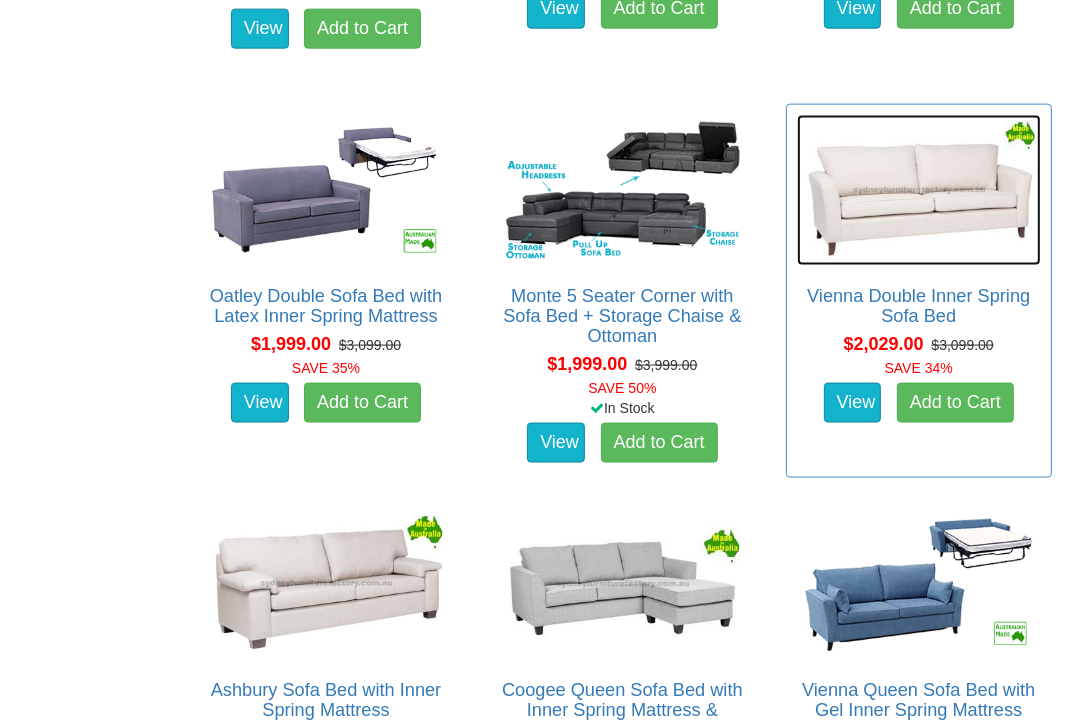 click at bounding box center (919, 190) 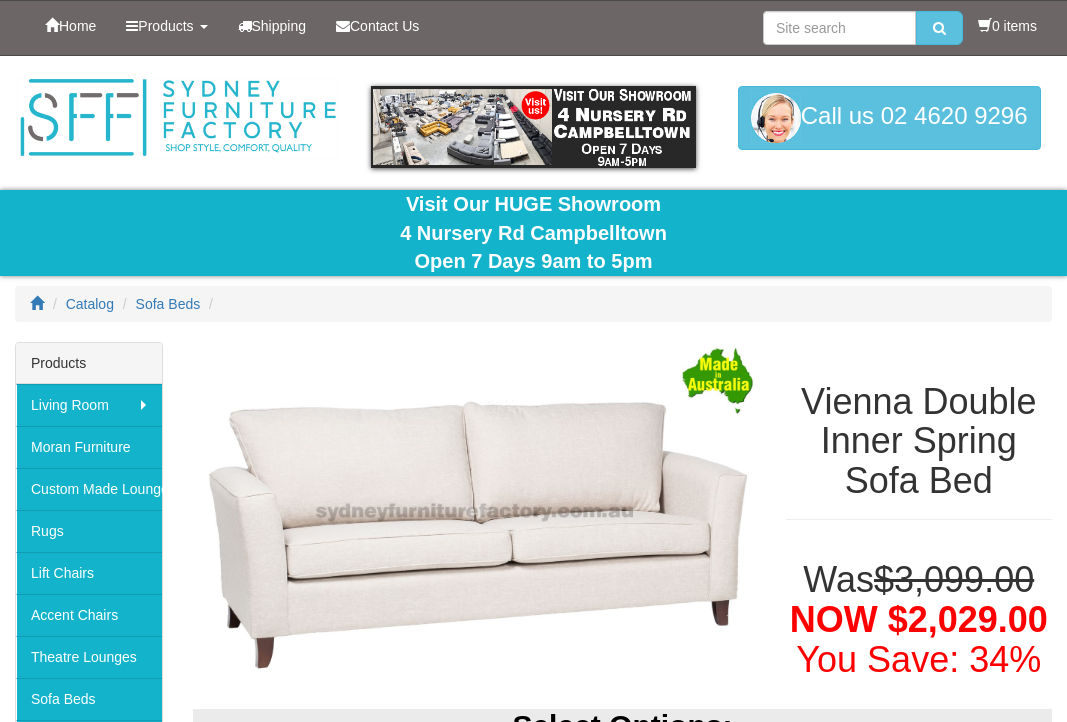 scroll, scrollTop: 0, scrollLeft: 0, axis: both 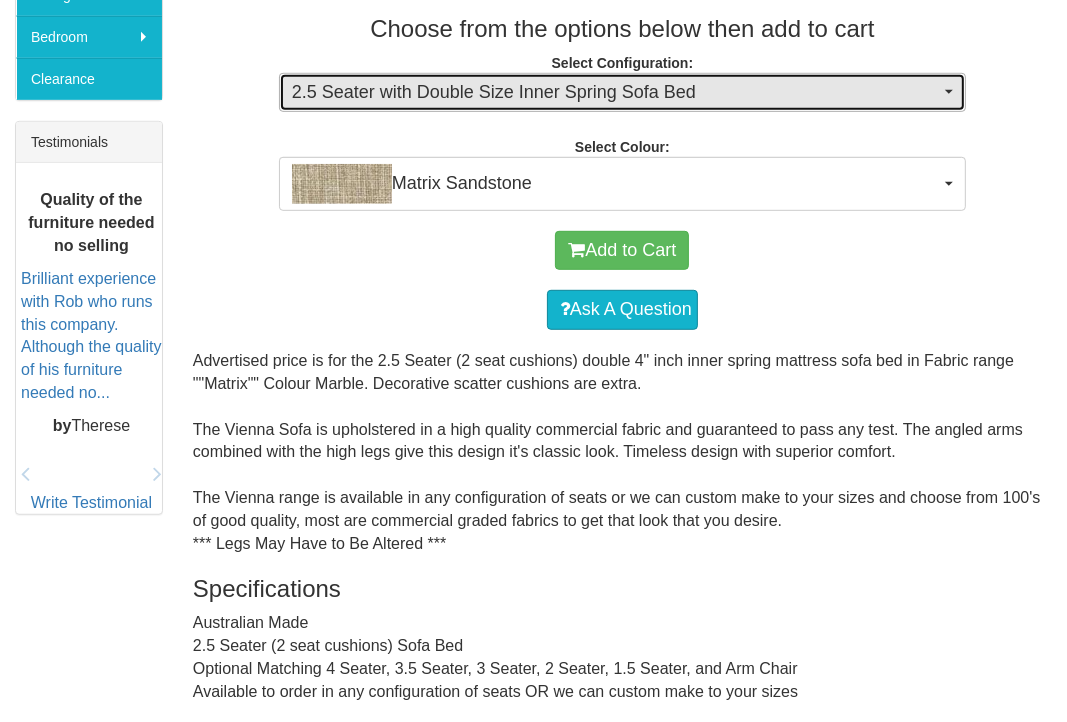 click on "2.5 Seater with Double Size Inner Spring Sofa Bed" at bounding box center (622, 93) 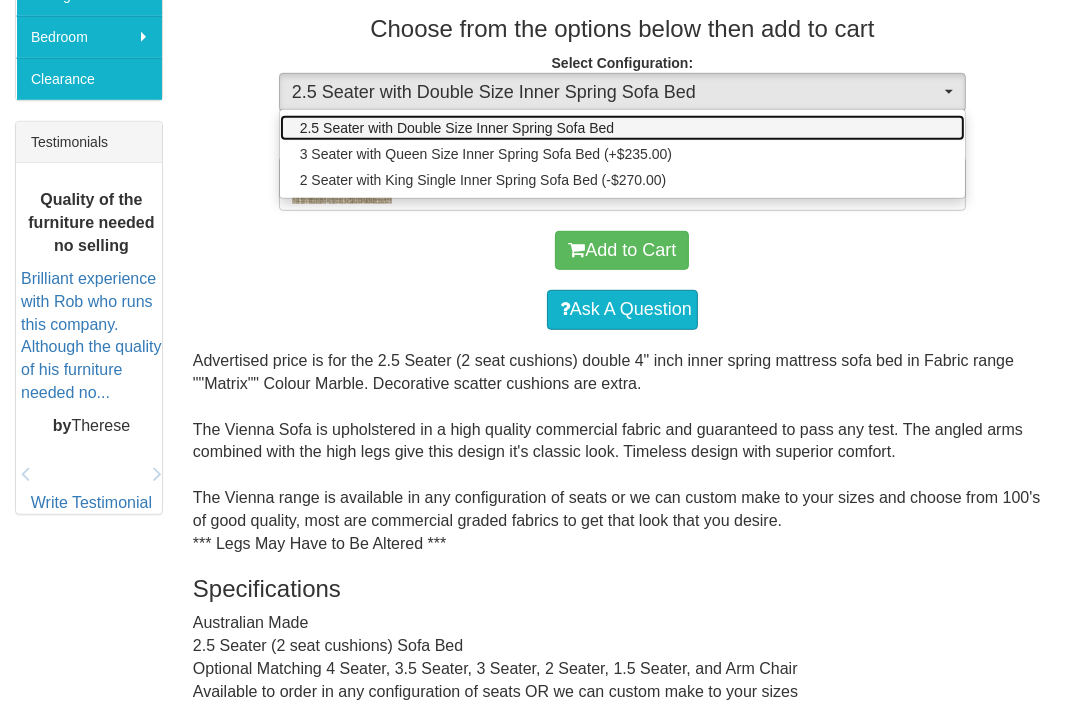 click on "2.5 Seater with Double Size Inner Spring Sofa Bed" at bounding box center (622, 128) 